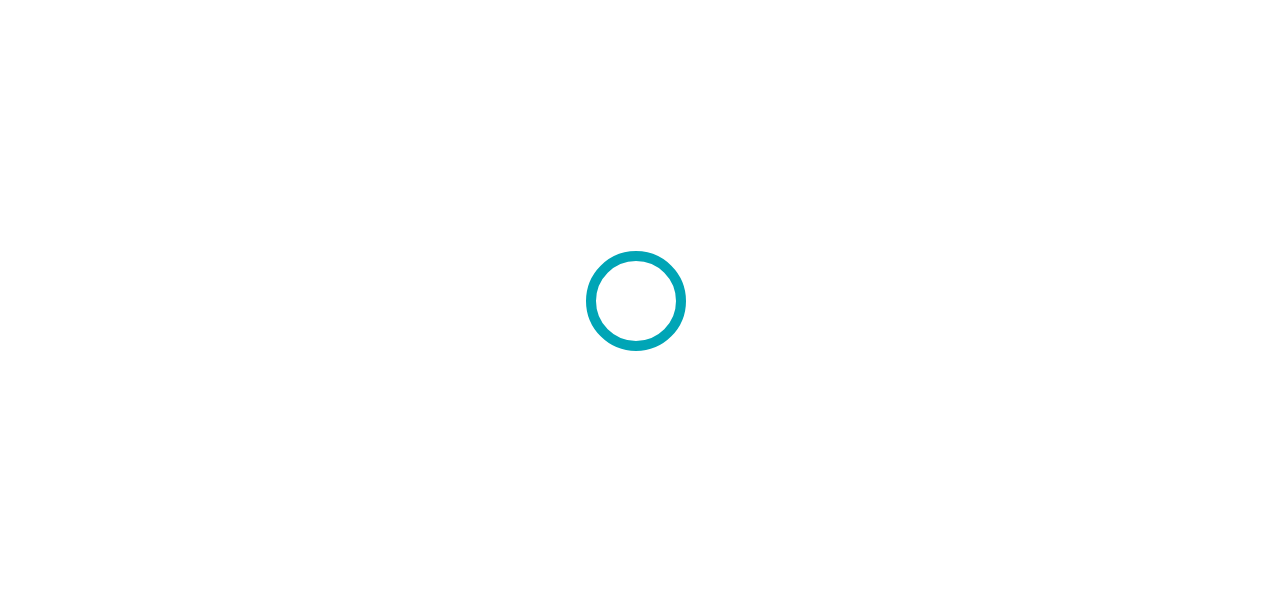 scroll, scrollTop: 0, scrollLeft: 0, axis: both 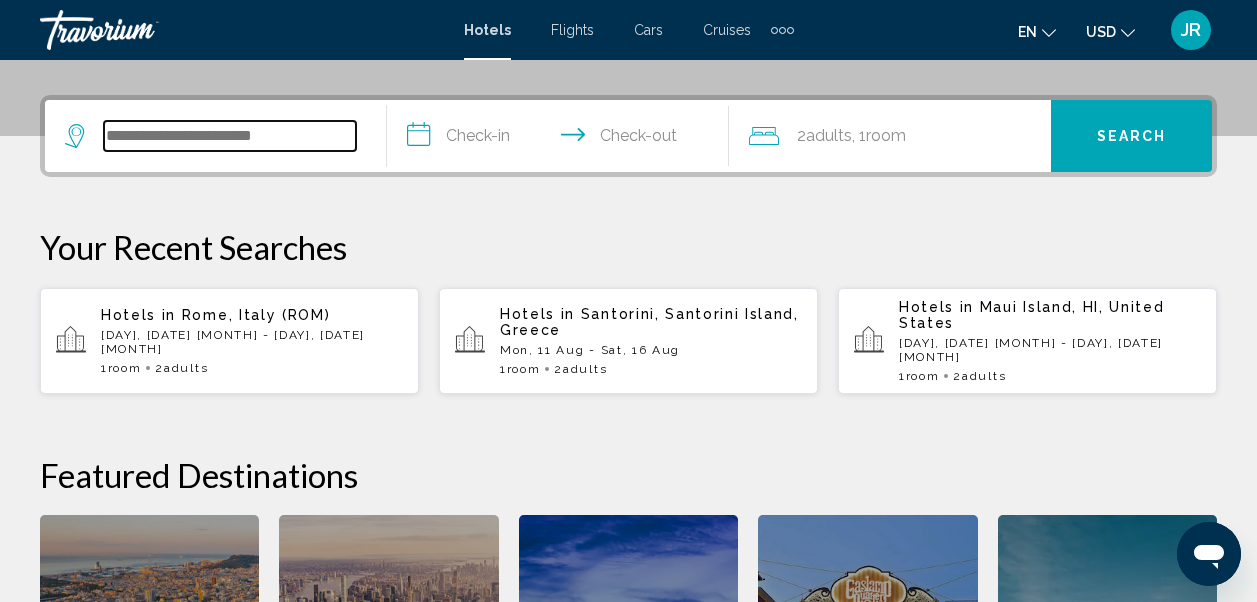 click at bounding box center (230, 136) 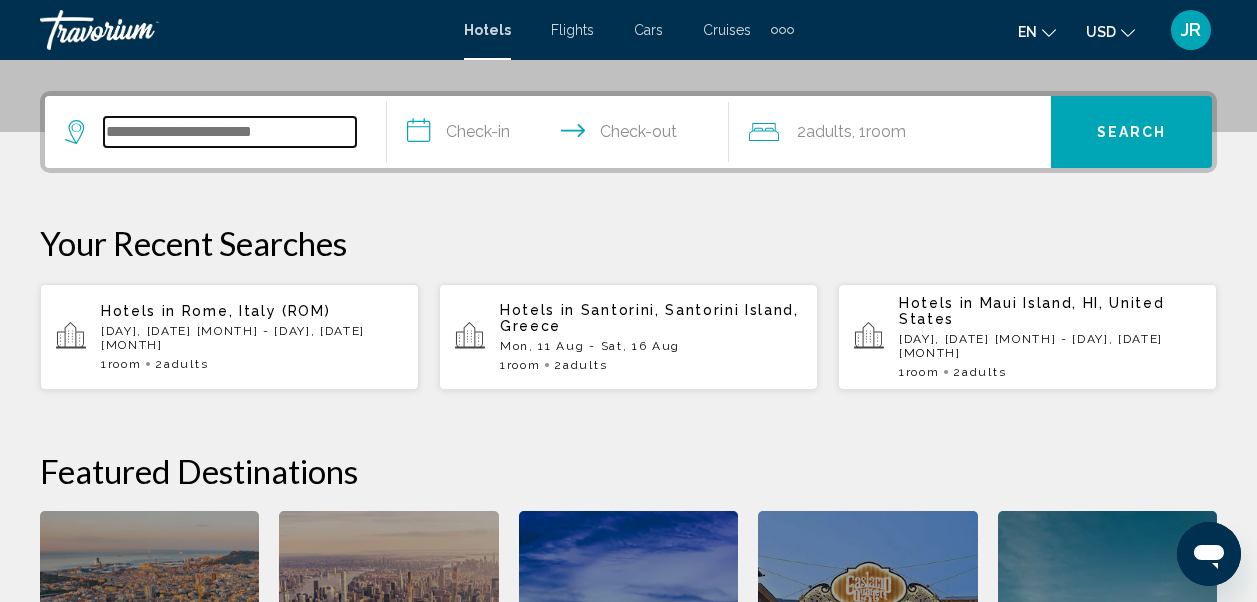 scroll, scrollTop: 494, scrollLeft: 0, axis: vertical 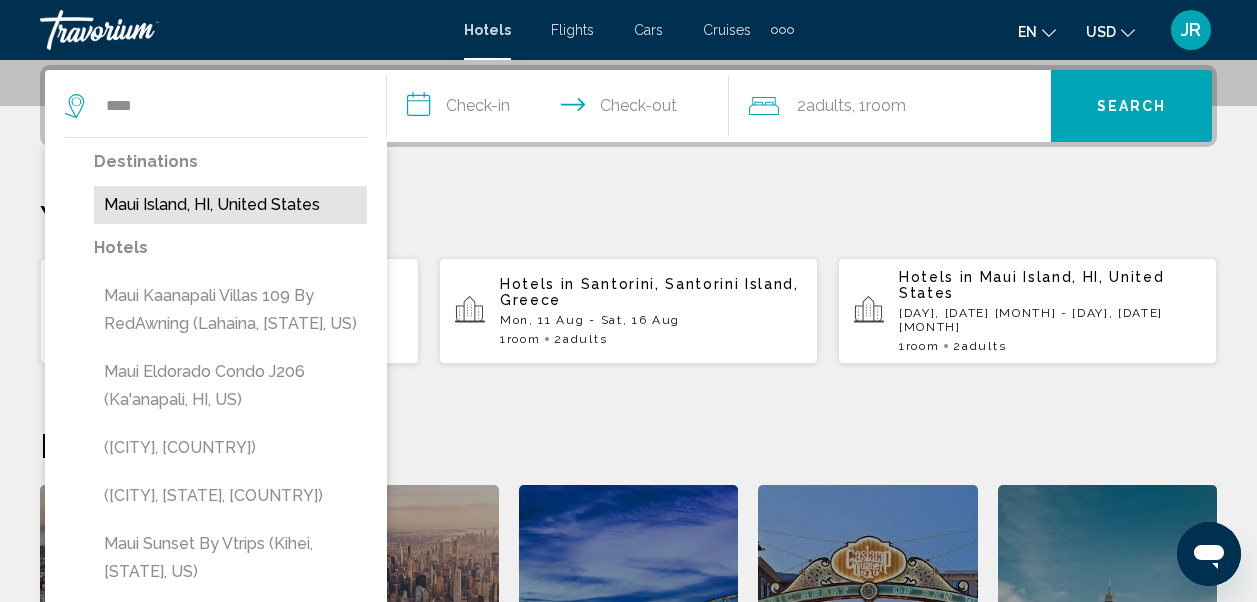 click on "Maui Island, HI, United States" at bounding box center [230, 205] 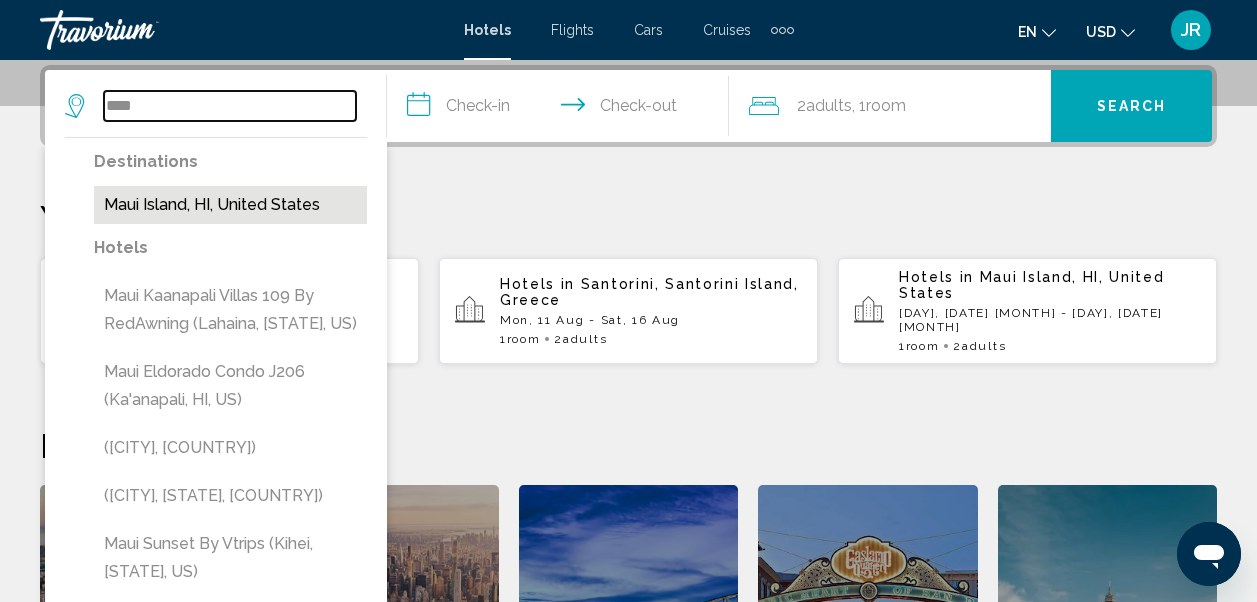 type on "**********" 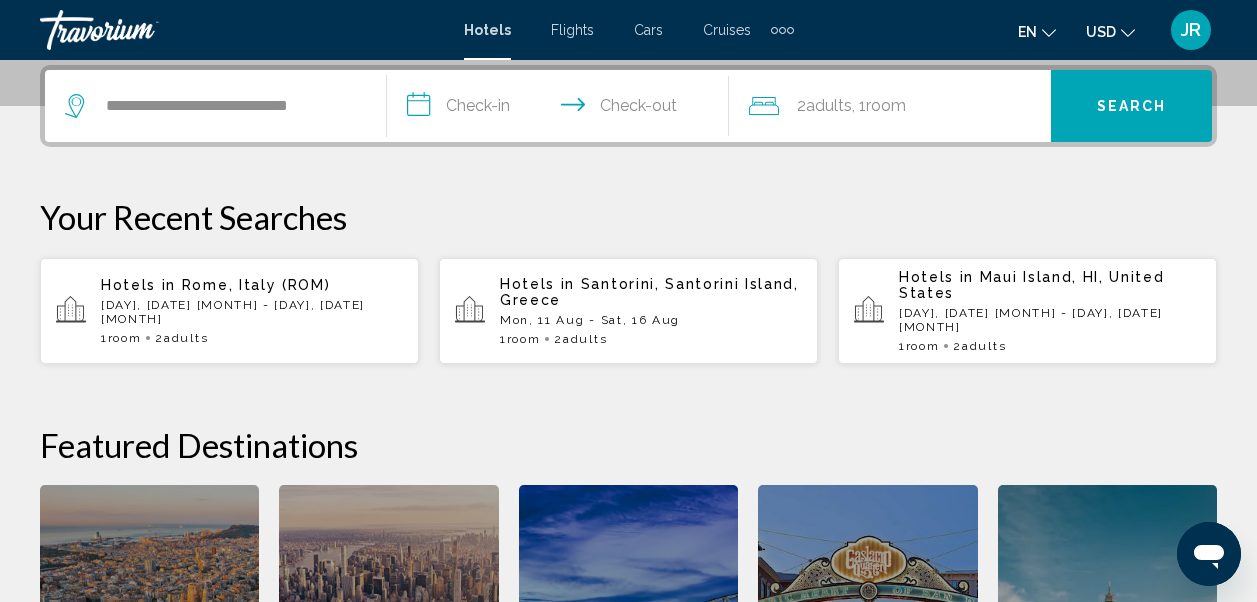 click on "**********" at bounding box center (562, 109) 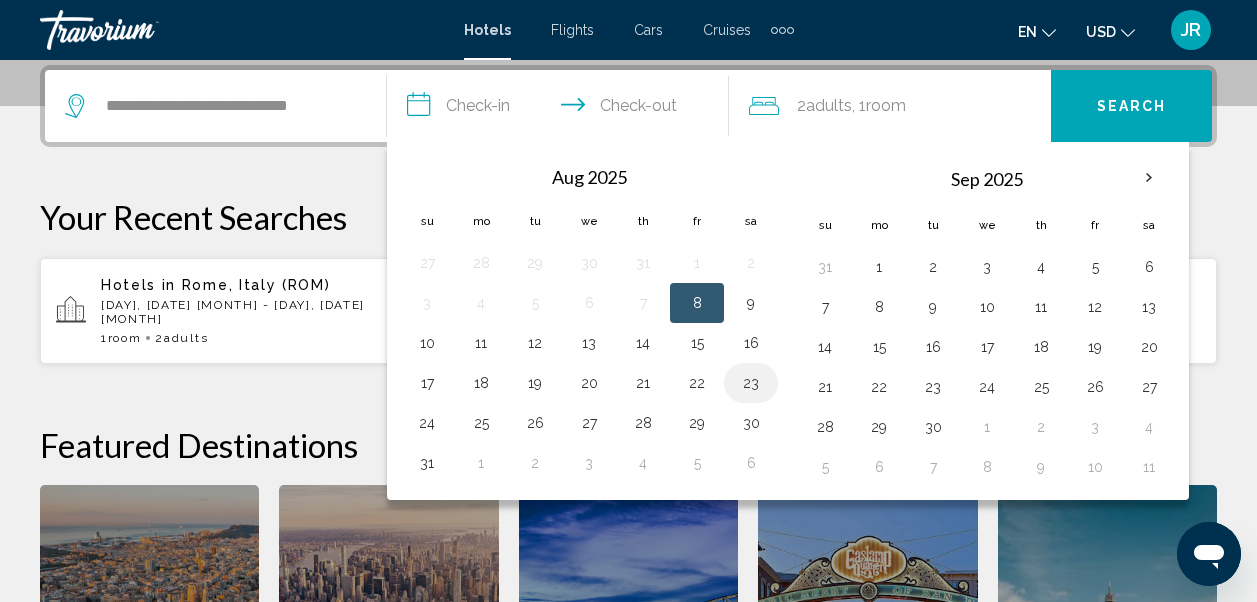 click on "23" at bounding box center (751, 383) 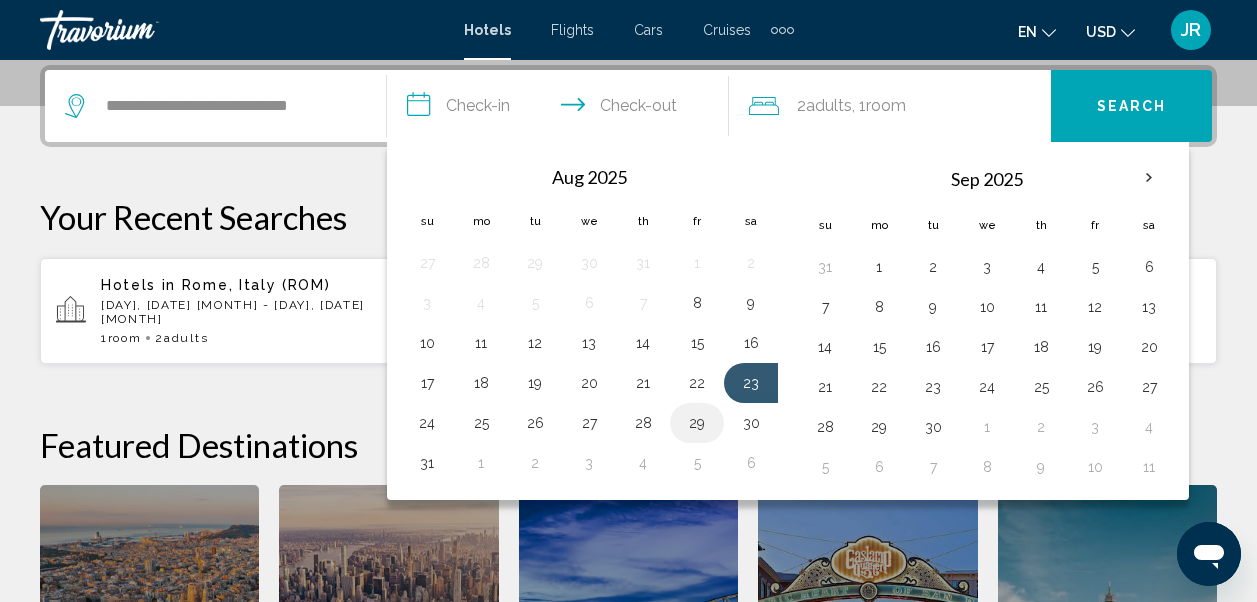 click on "29" at bounding box center [697, 423] 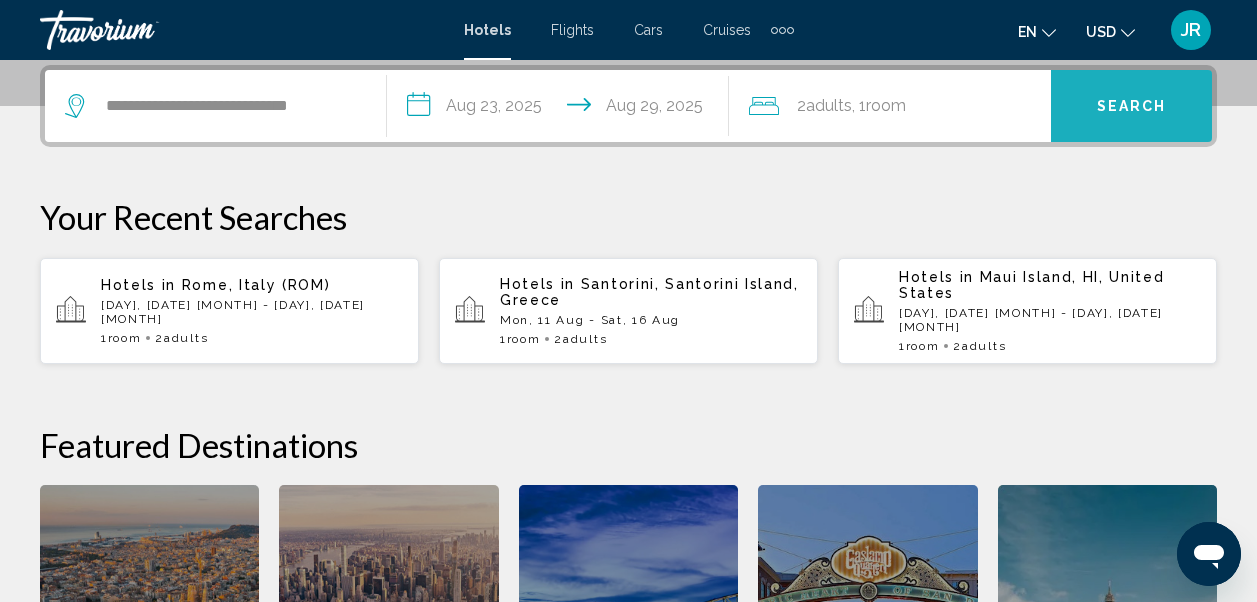 click on "Search" at bounding box center (1132, 107) 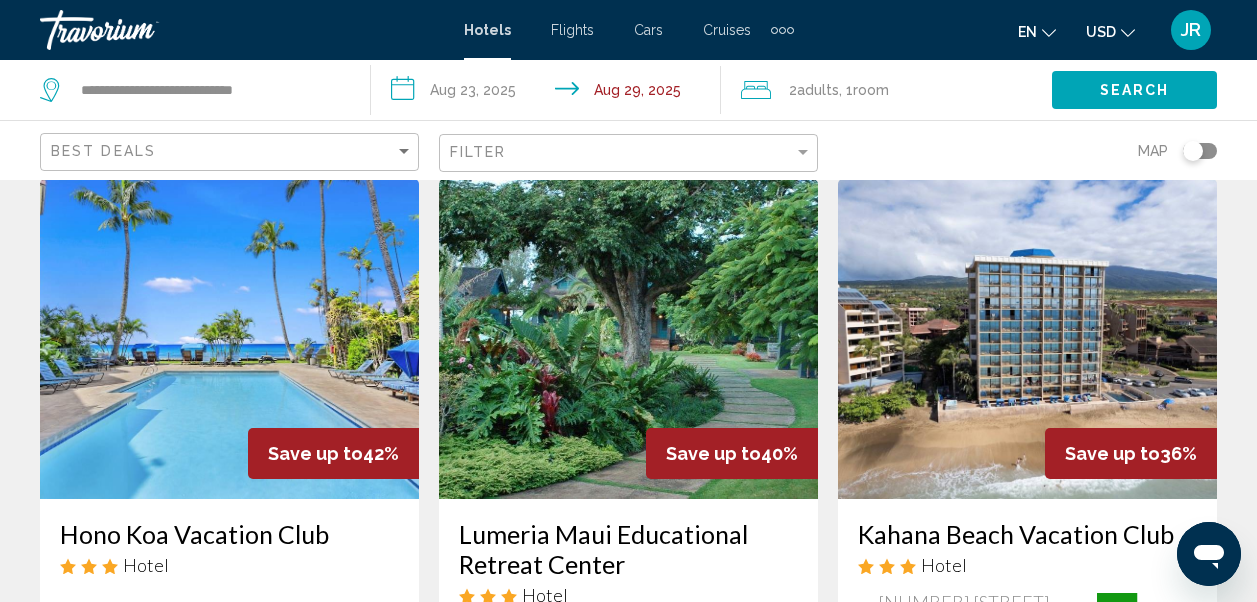 scroll, scrollTop: 0, scrollLeft: 0, axis: both 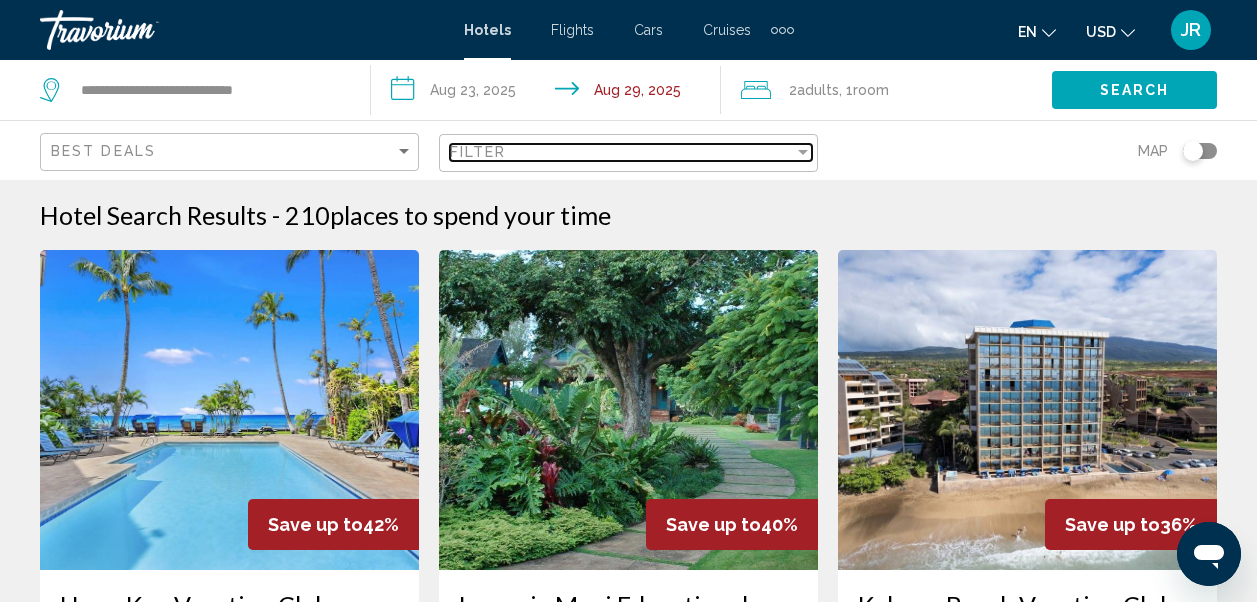 click on "Filter" at bounding box center [622, 152] 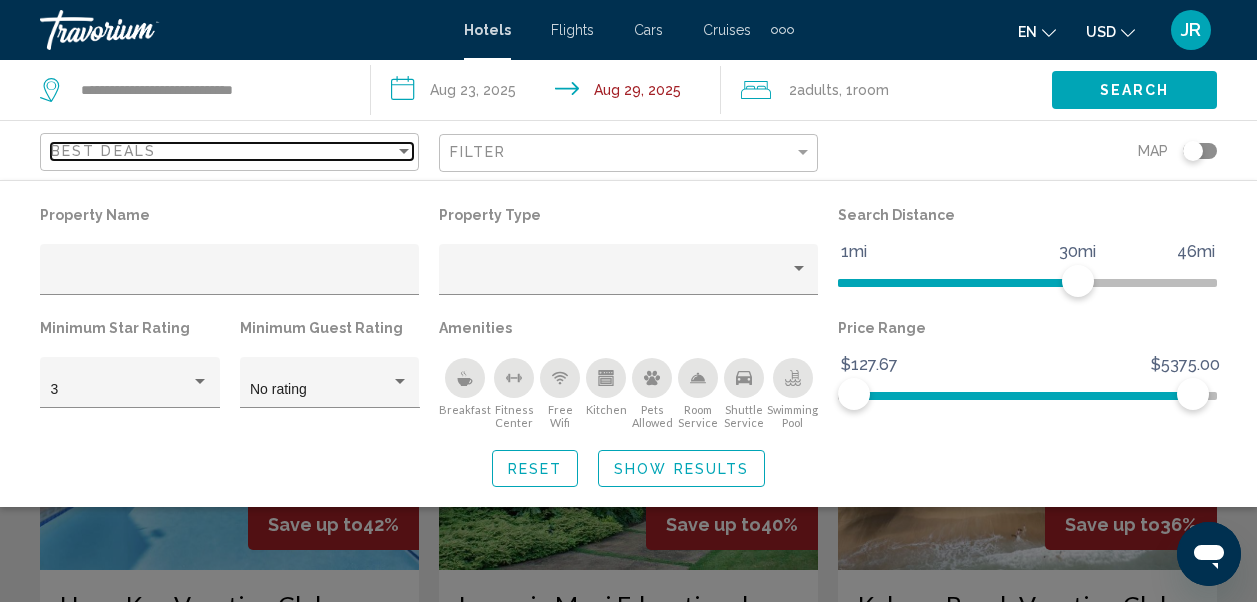 click at bounding box center [404, 151] 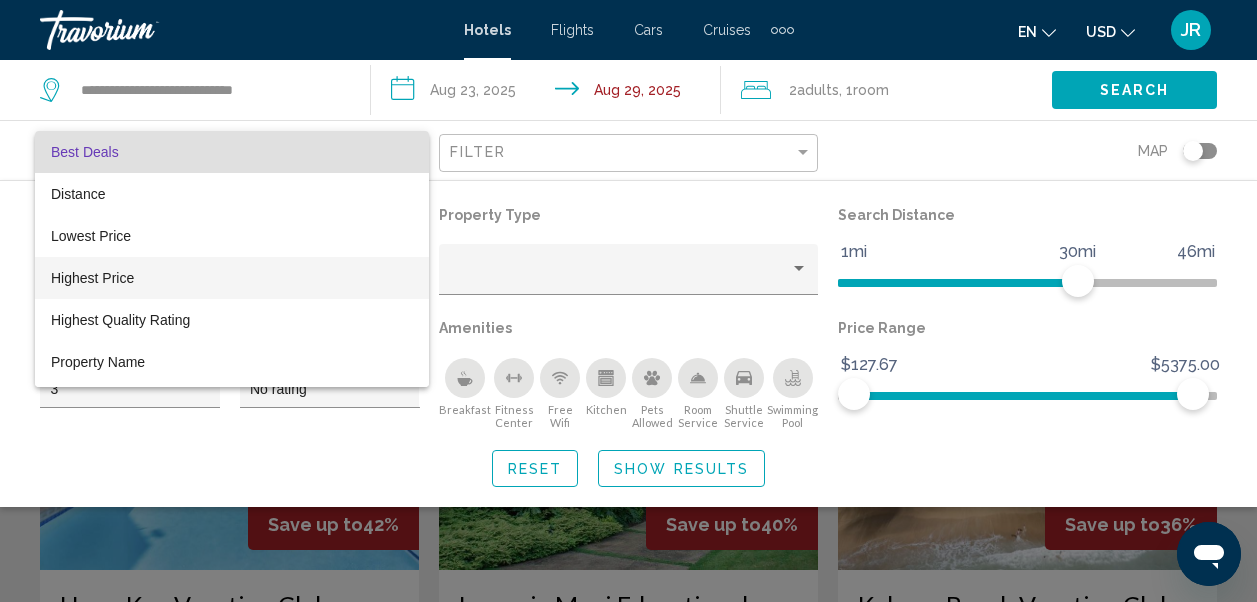 click on "Highest Price" at bounding box center [92, 278] 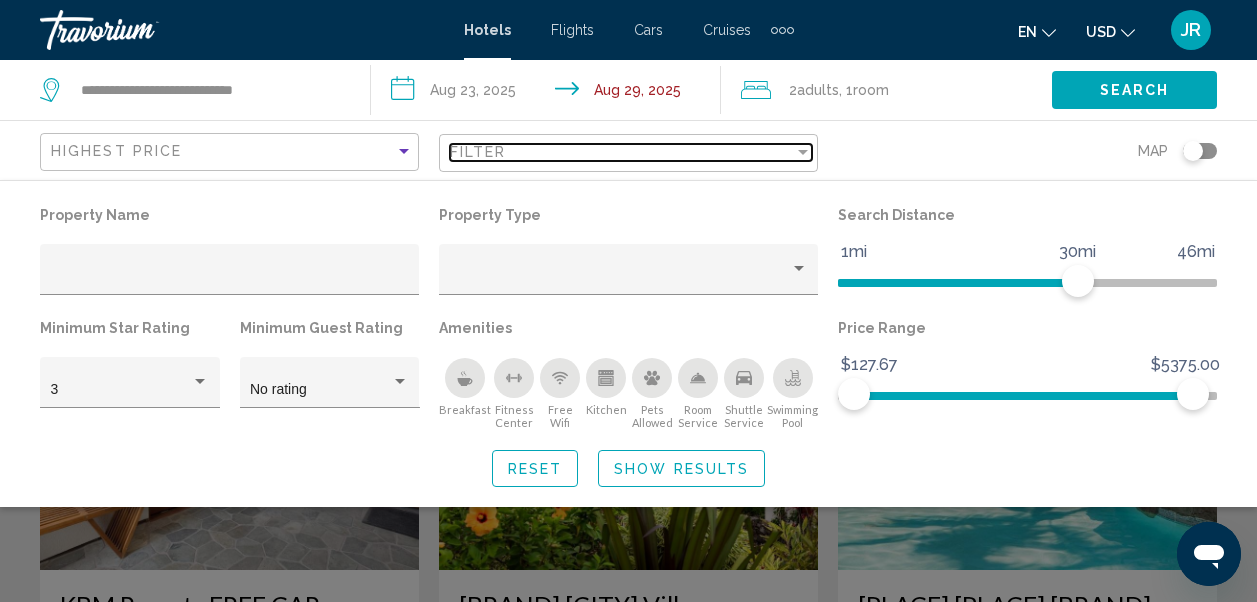 click on "Filter" at bounding box center [622, 152] 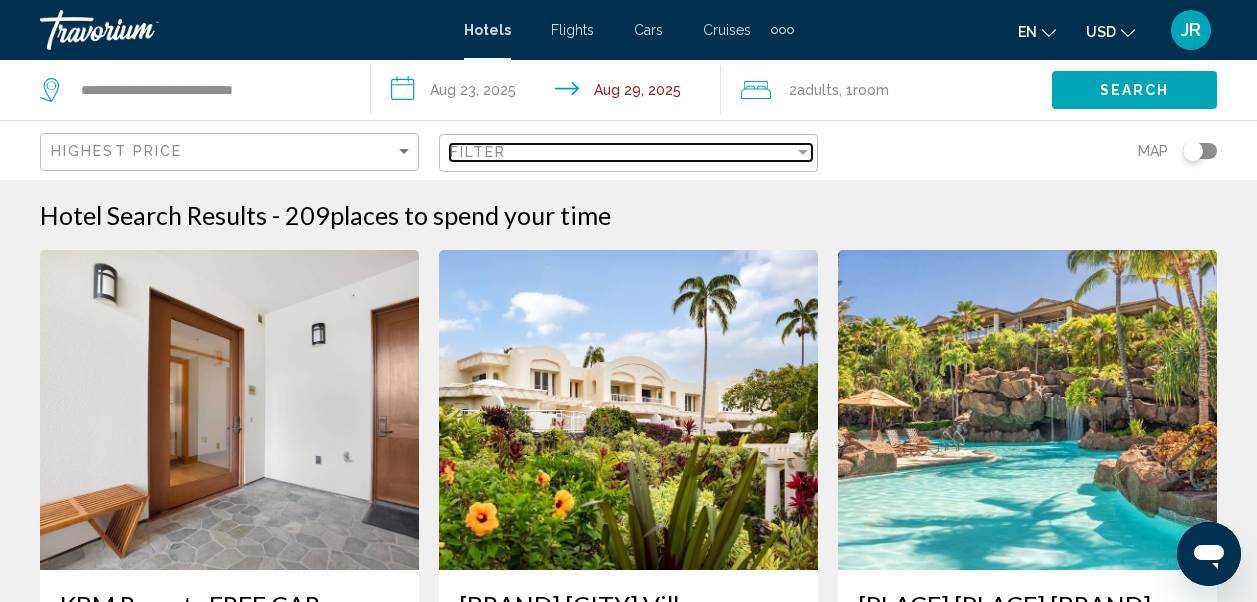 click at bounding box center [803, 152] 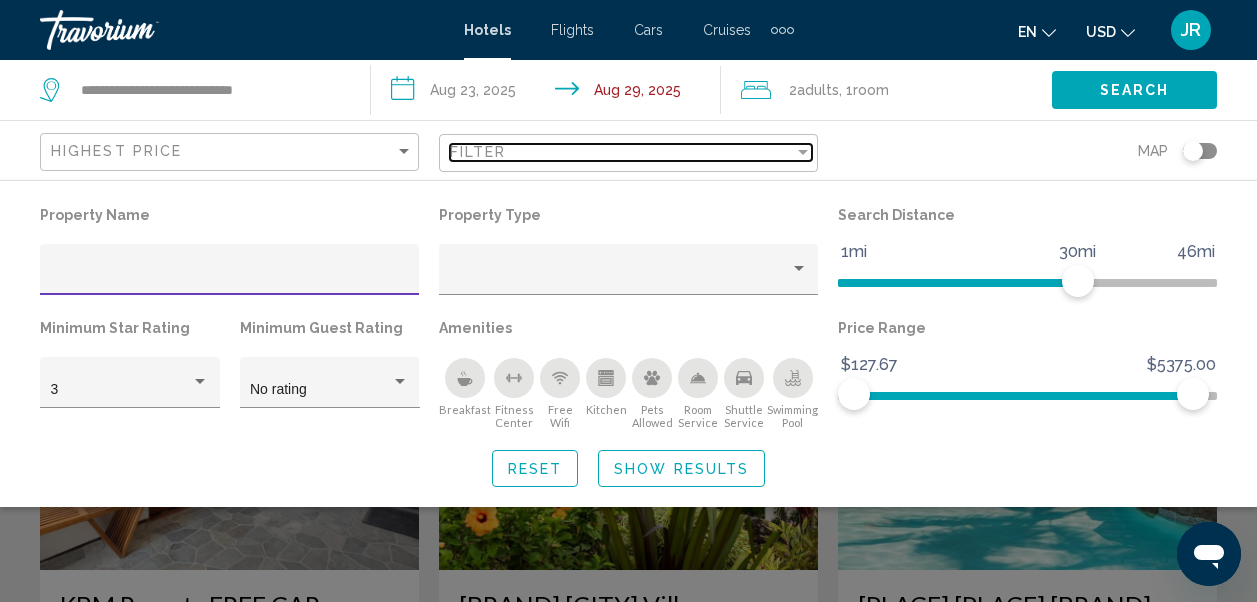 click on "Filter" at bounding box center (622, 152) 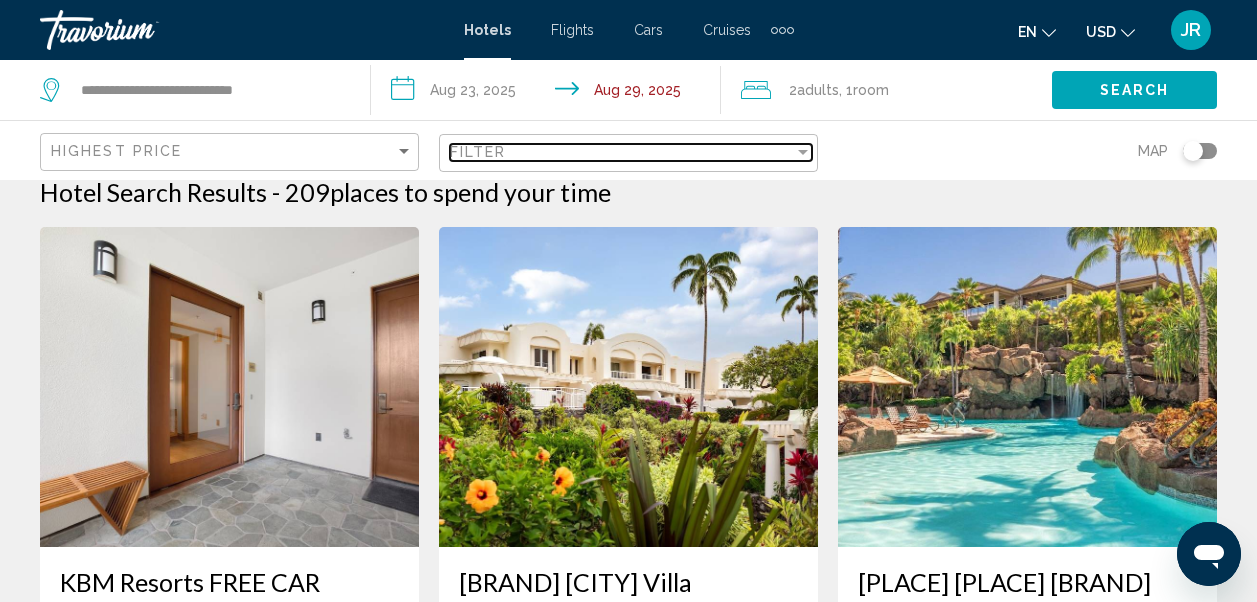 scroll, scrollTop: 0, scrollLeft: 0, axis: both 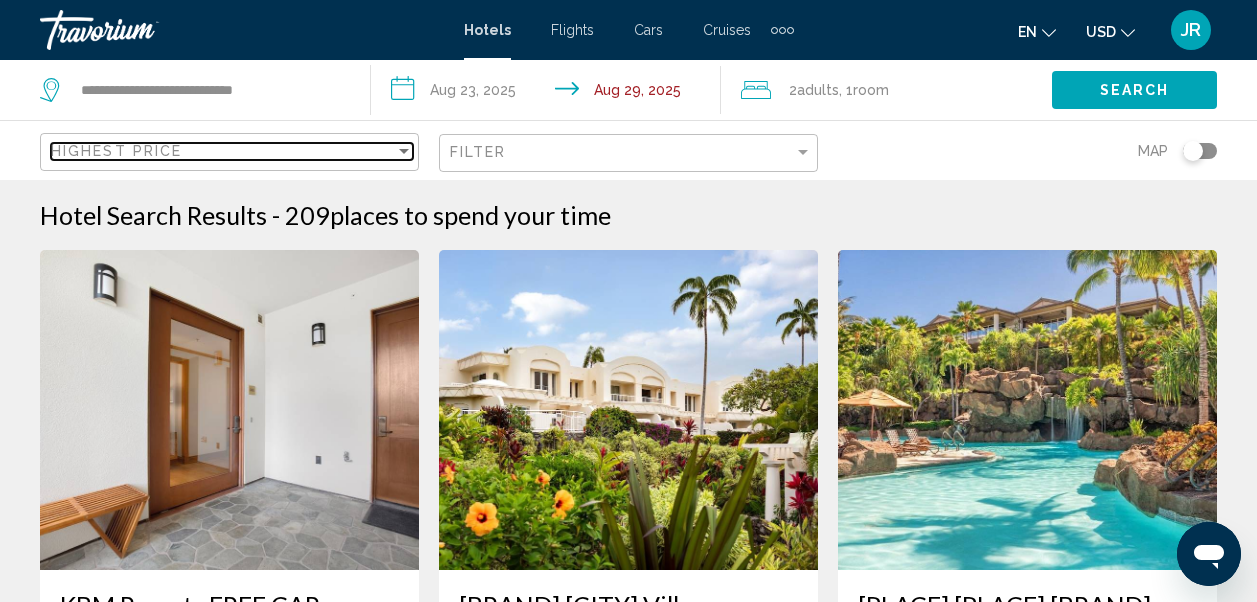 click on "Highest Price" at bounding box center (223, 151) 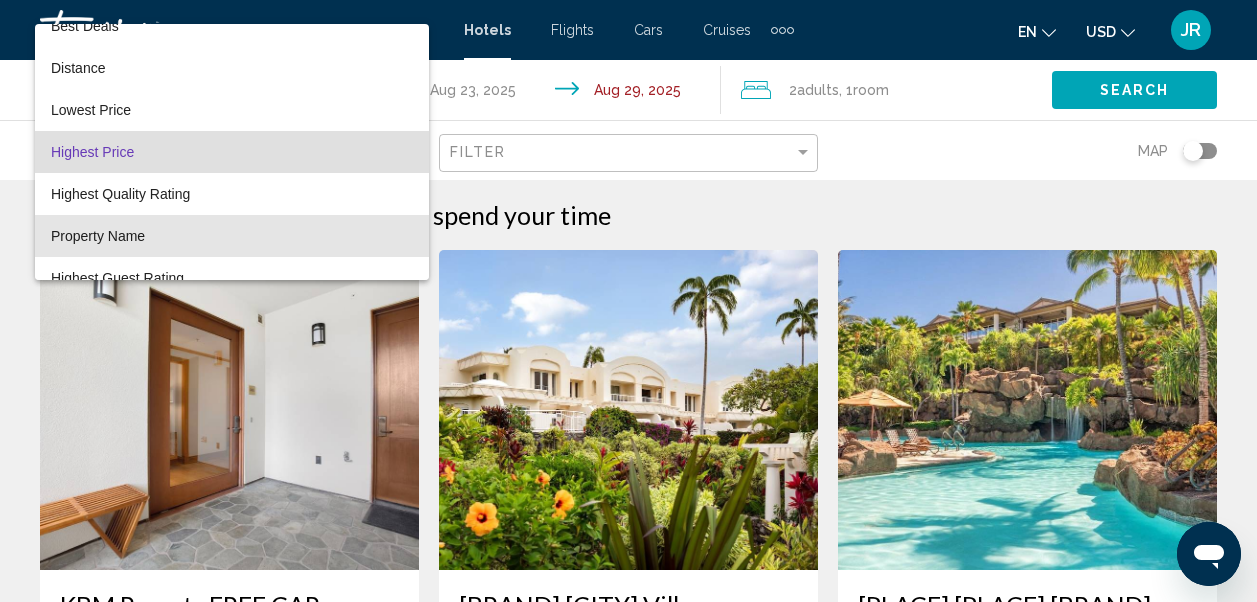 scroll, scrollTop: 38, scrollLeft: 0, axis: vertical 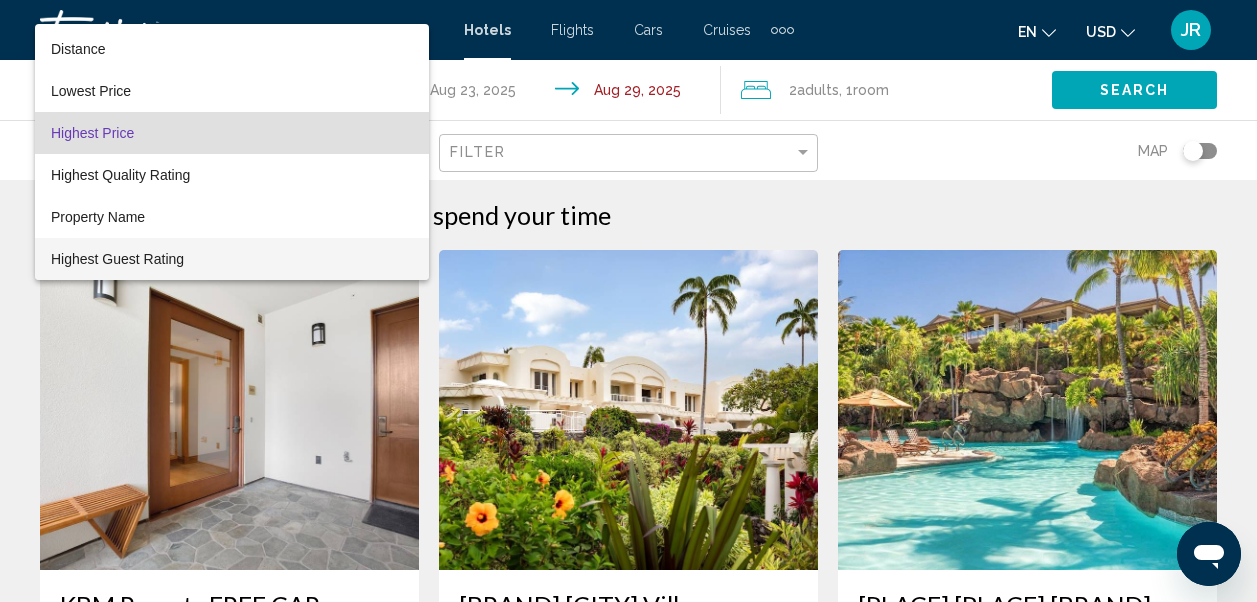 click on "Highest Guest Rating" at bounding box center [117, 259] 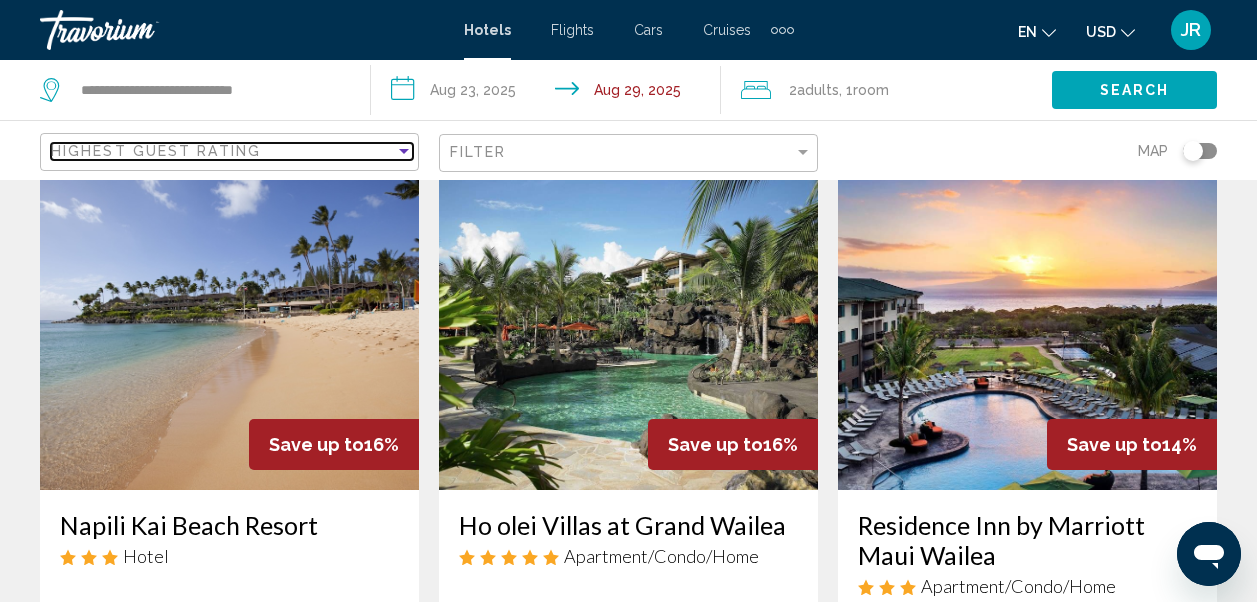 scroll, scrollTop: 866, scrollLeft: 0, axis: vertical 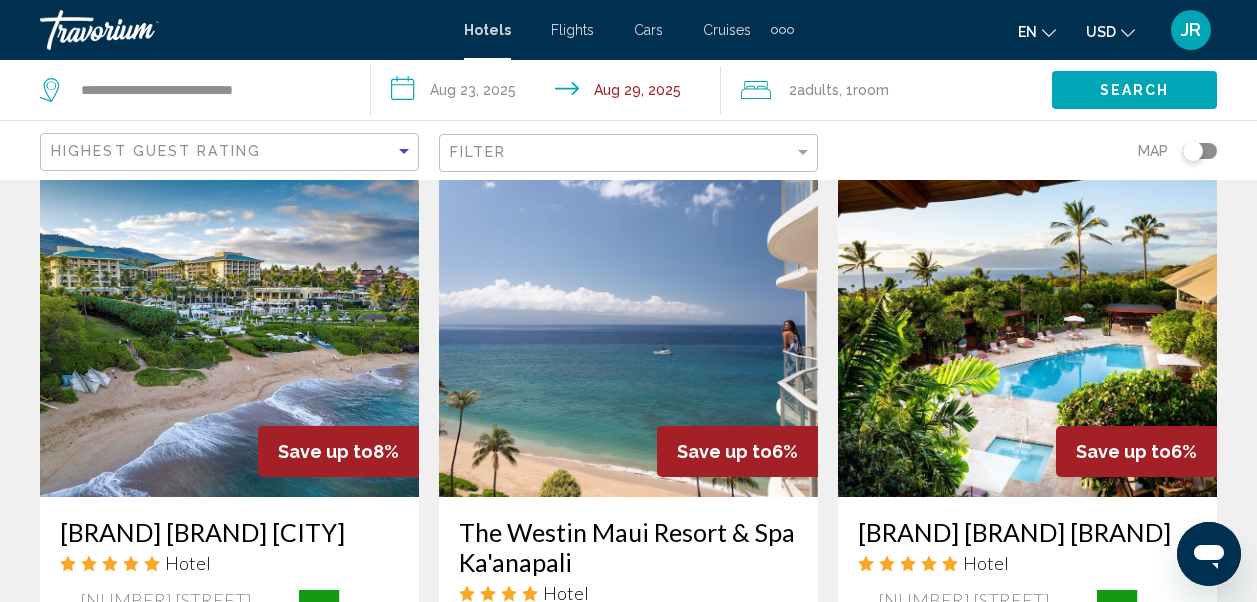 click at bounding box center (1027, 337) 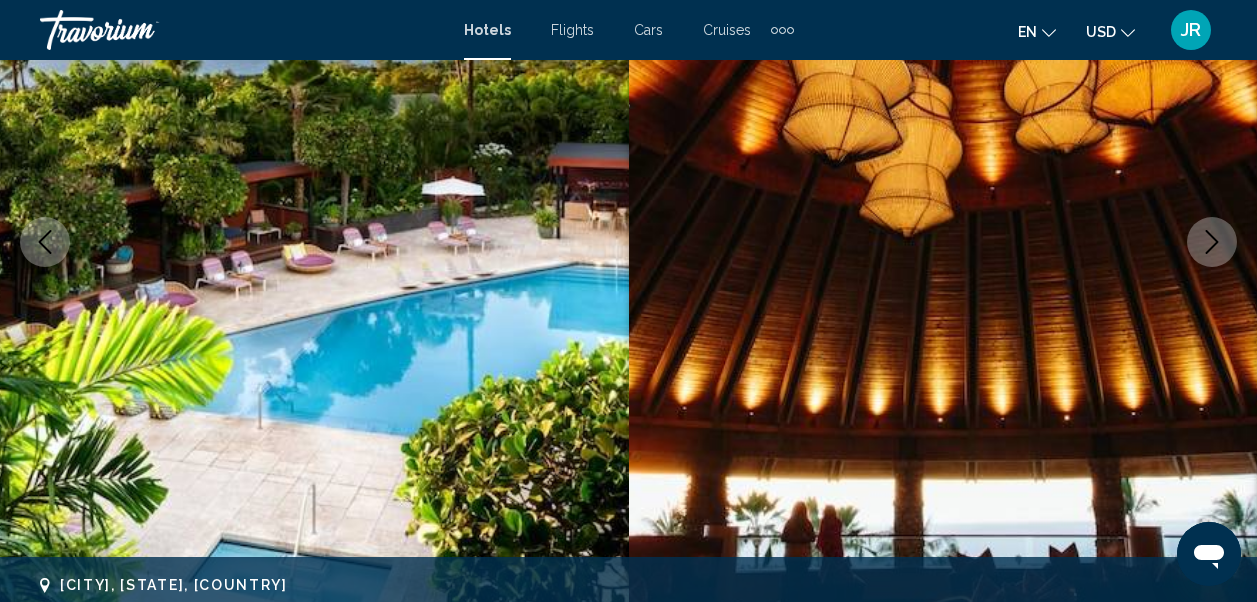 scroll, scrollTop: 301, scrollLeft: 0, axis: vertical 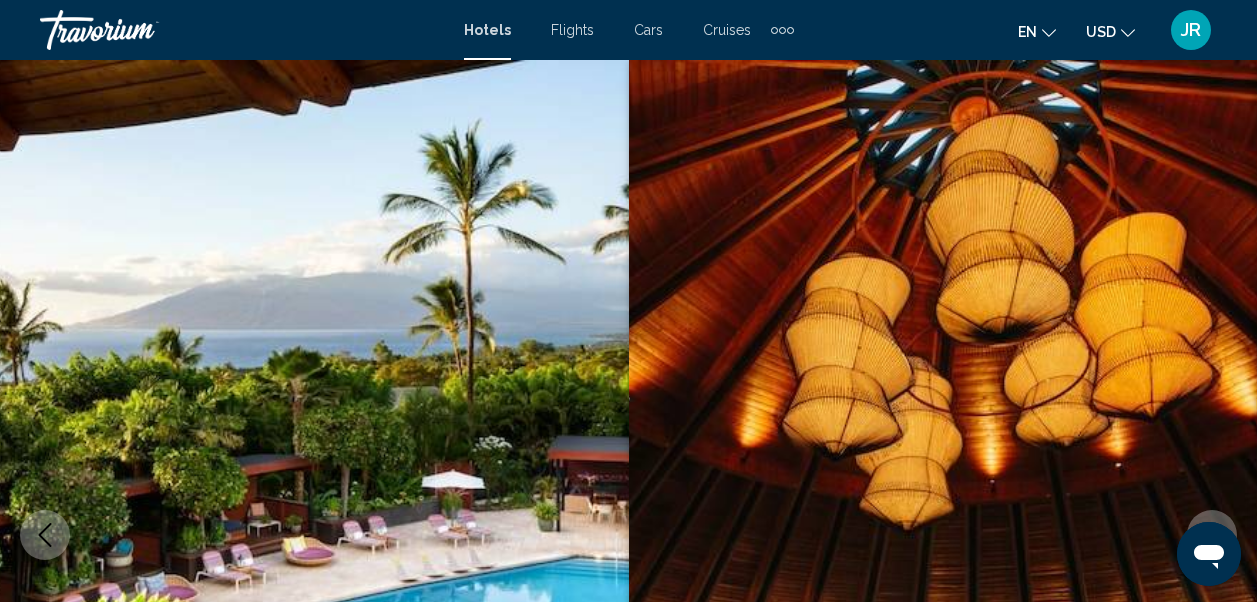 click on "Hotels" at bounding box center (487, 30) 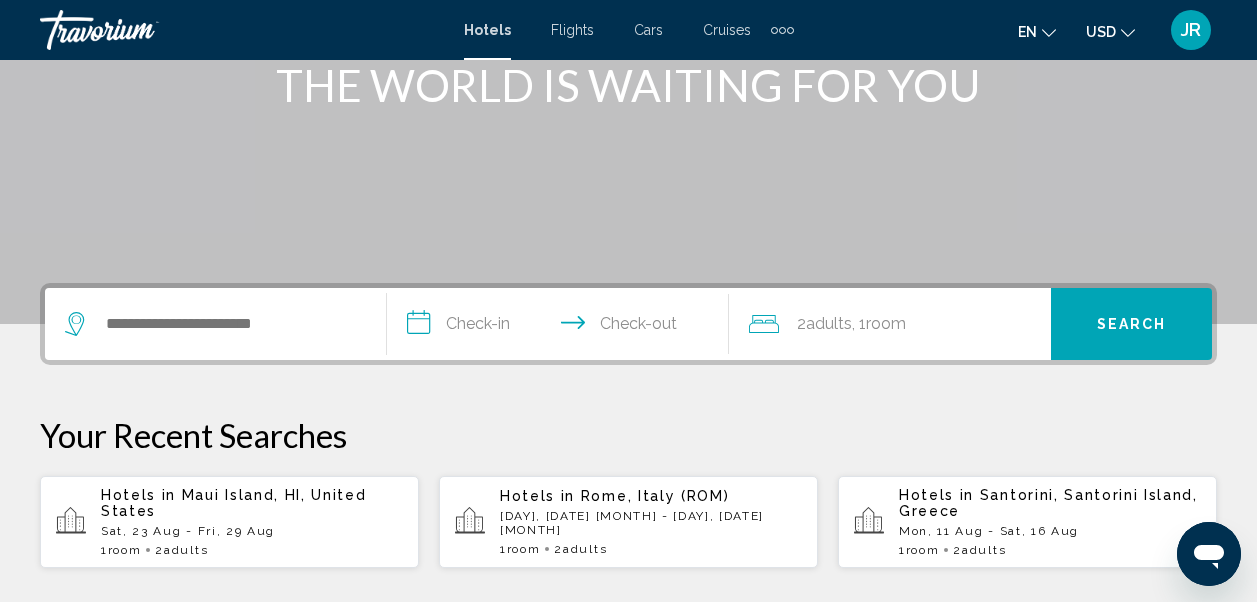 scroll, scrollTop: 283, scrollLeft: 0, axis: vertical 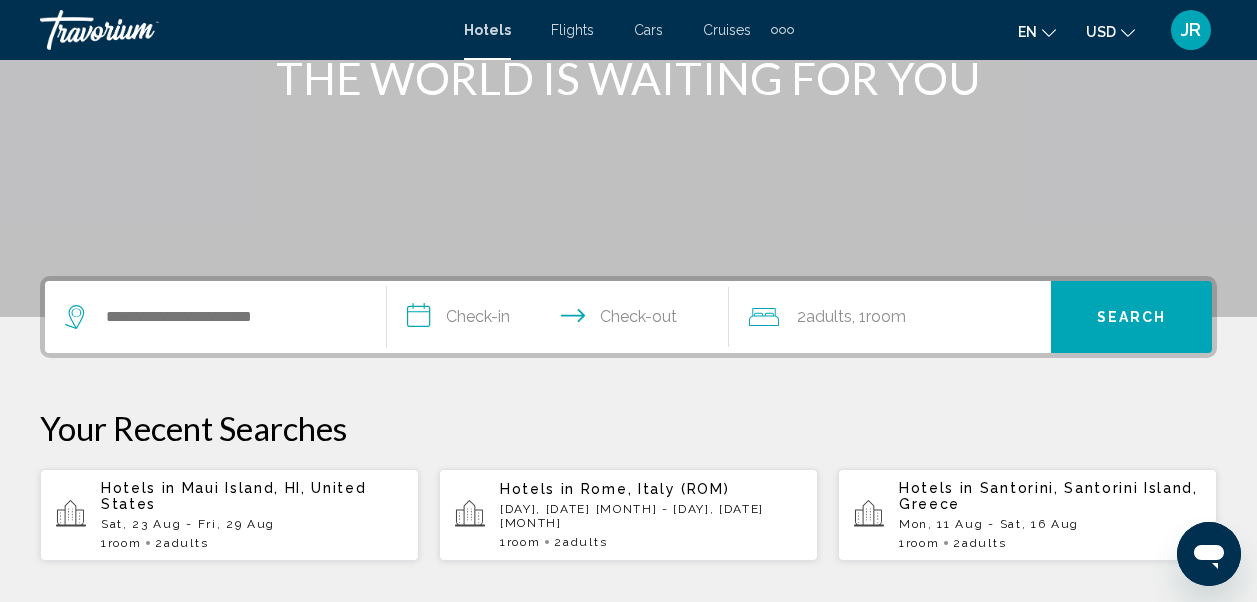 click on "Adults" at bounding box center [186, 543] 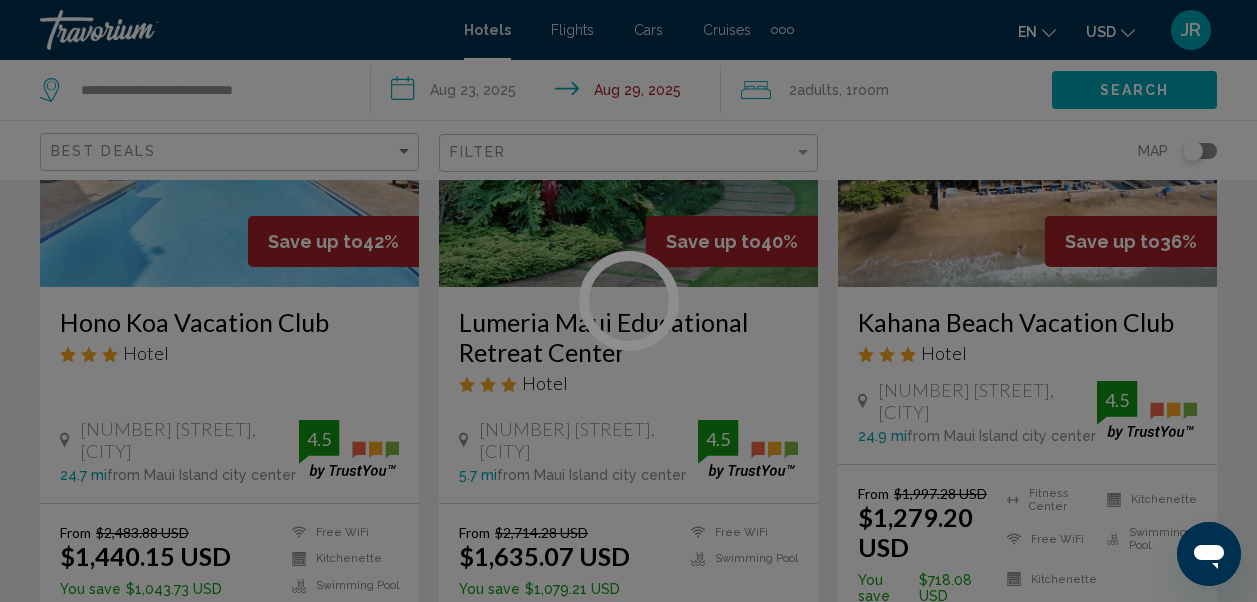 scroll, scrollTop: 0, scrollLeft: 0, axis: both 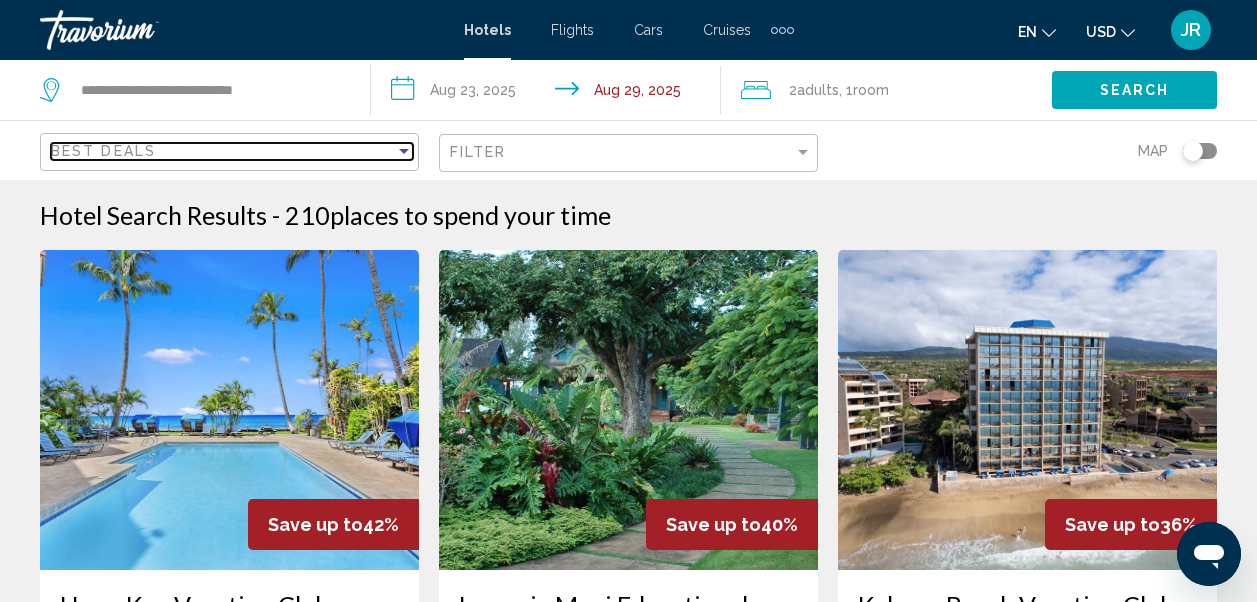 click on "Best Deals" at bounding box center (223, 151) 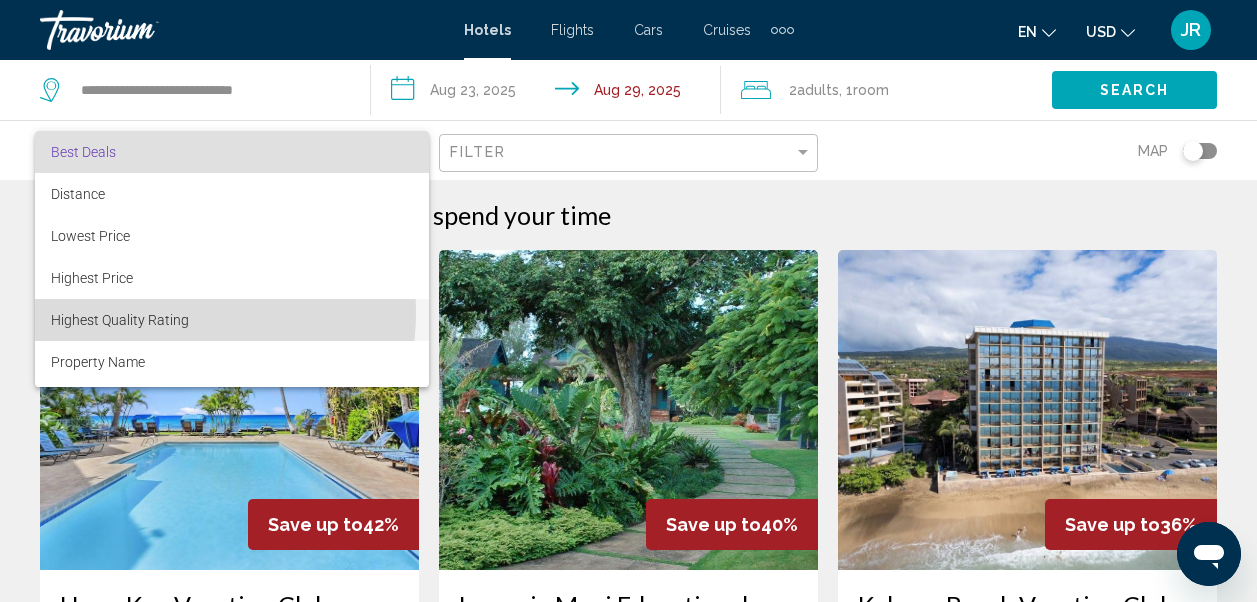 click on "Highest Quality Rating" at bounding box center [120, 320] 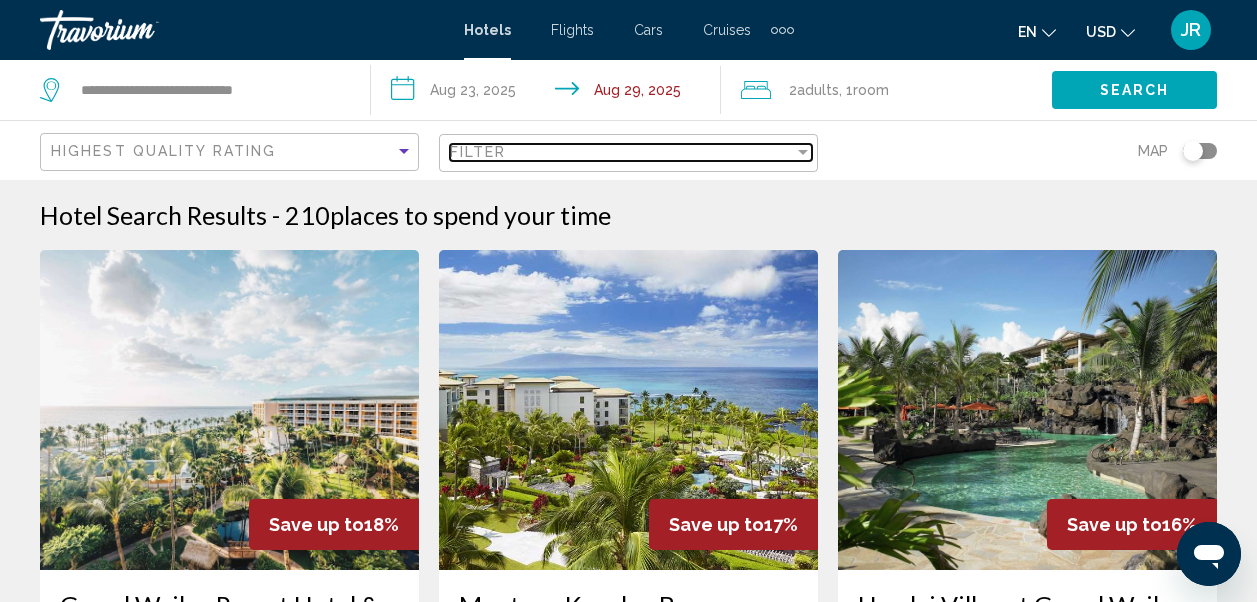 click on "Filter" at bounding box center (478, 152) 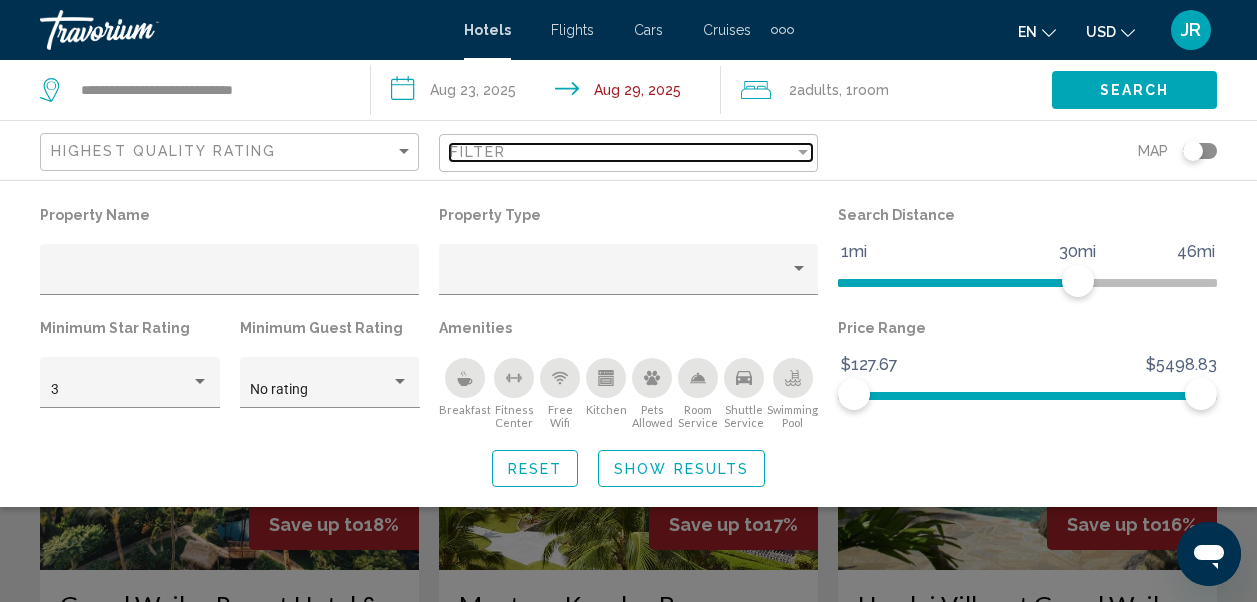 click at bounding box center [803, 152] 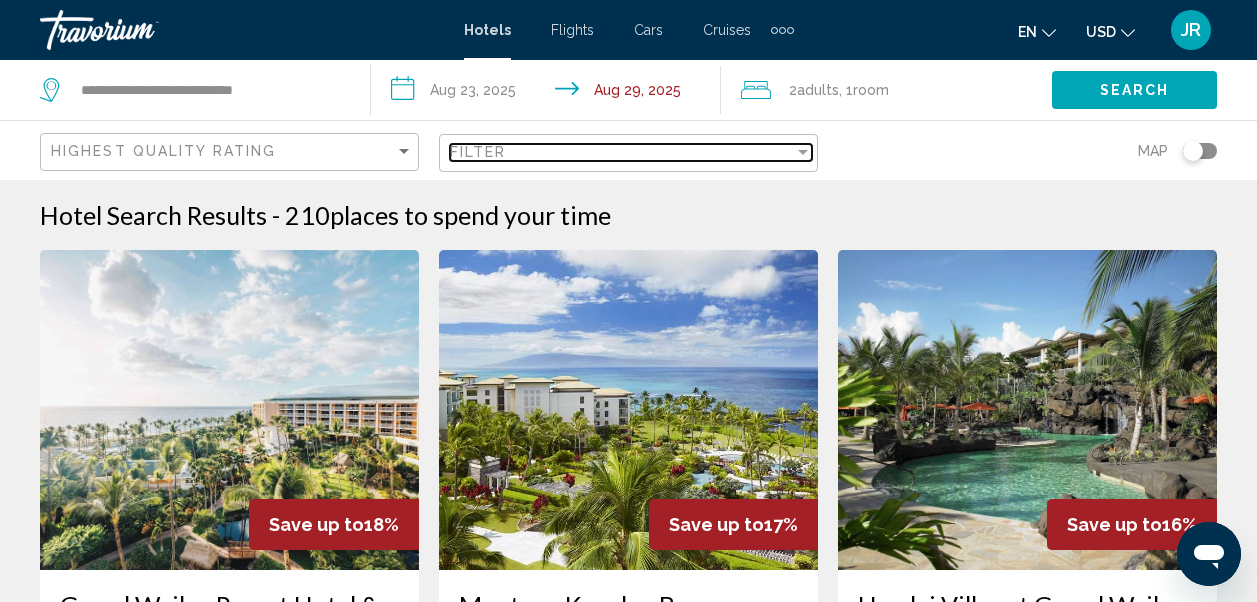 click at bounding box center [803, 152] 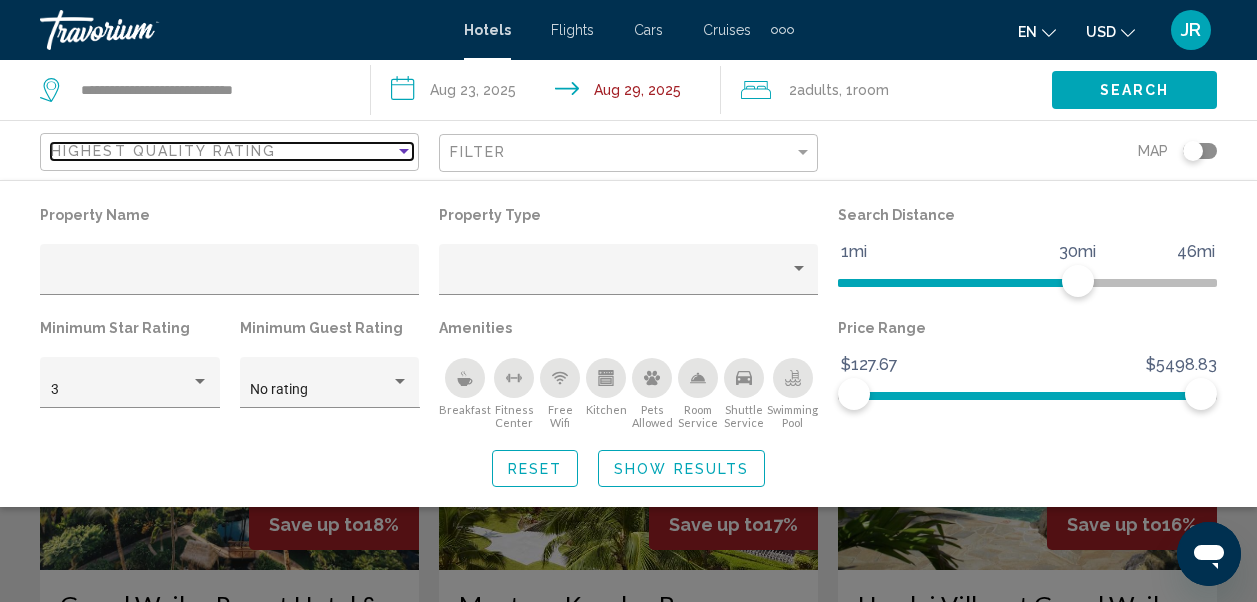 click on "Highest Quality Rating" at bounding box center [223, 151] 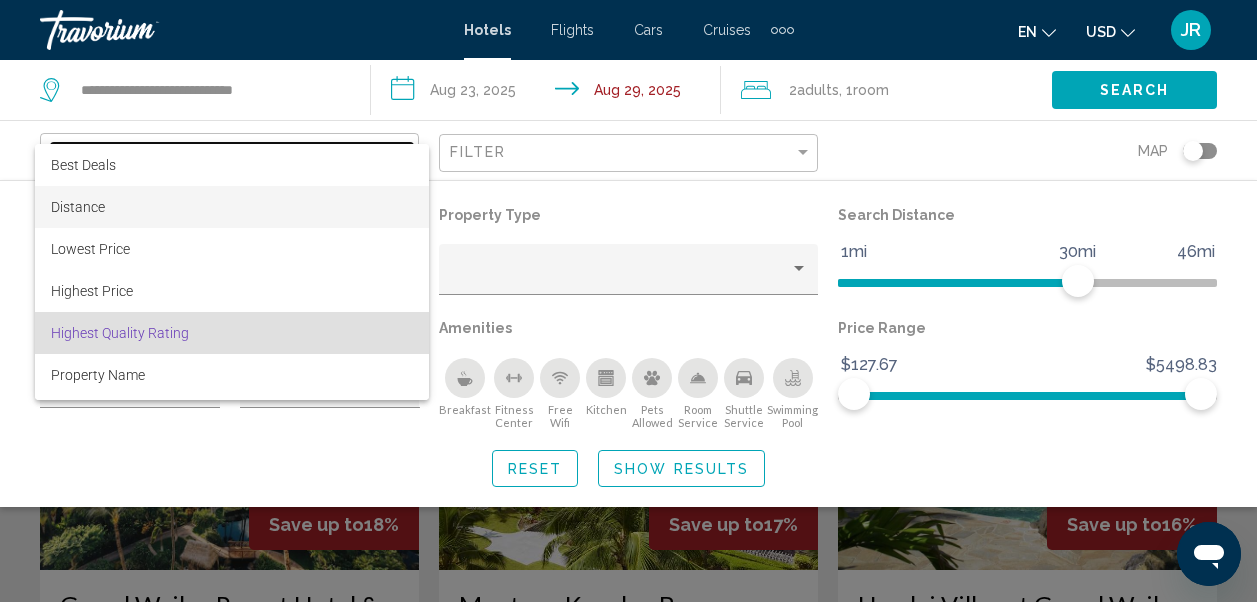 scroll, scrollTop: 38, scrollLeft: 0, axis: vertical 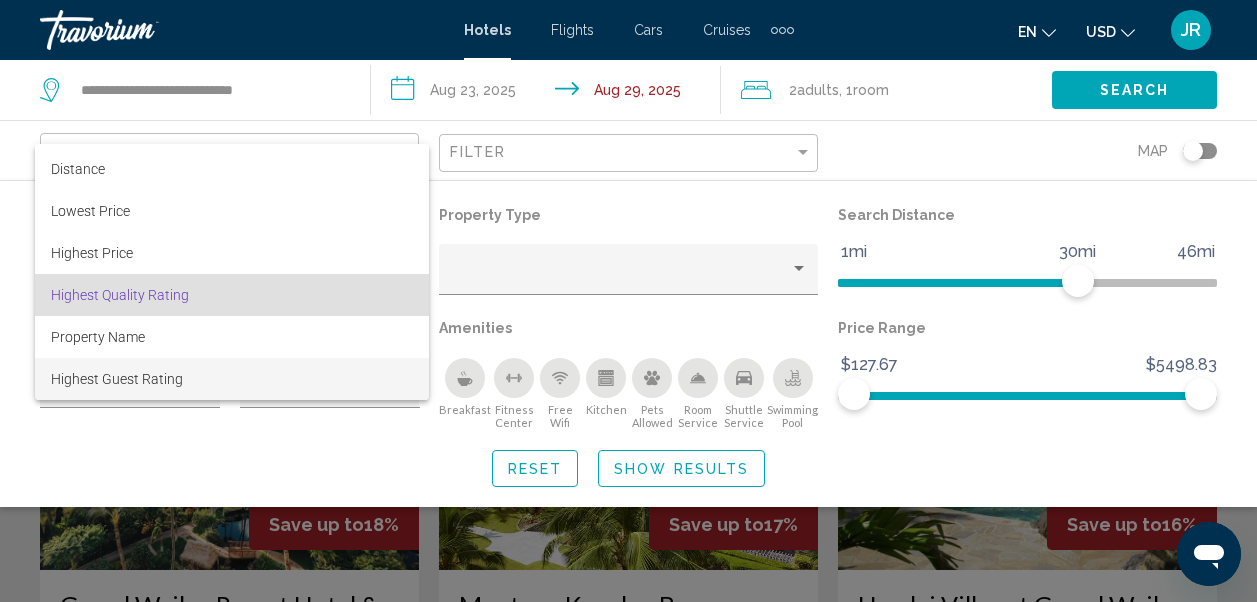 click on "Highest Guest Rating" at bounding box center (117, 379) 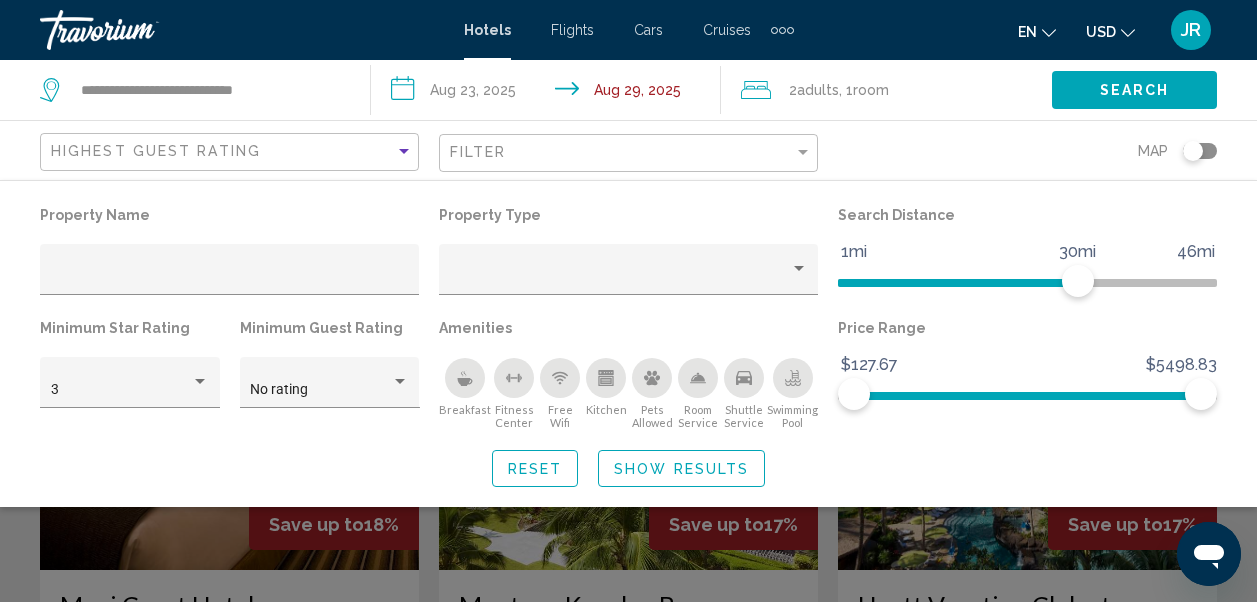 click on "Search" 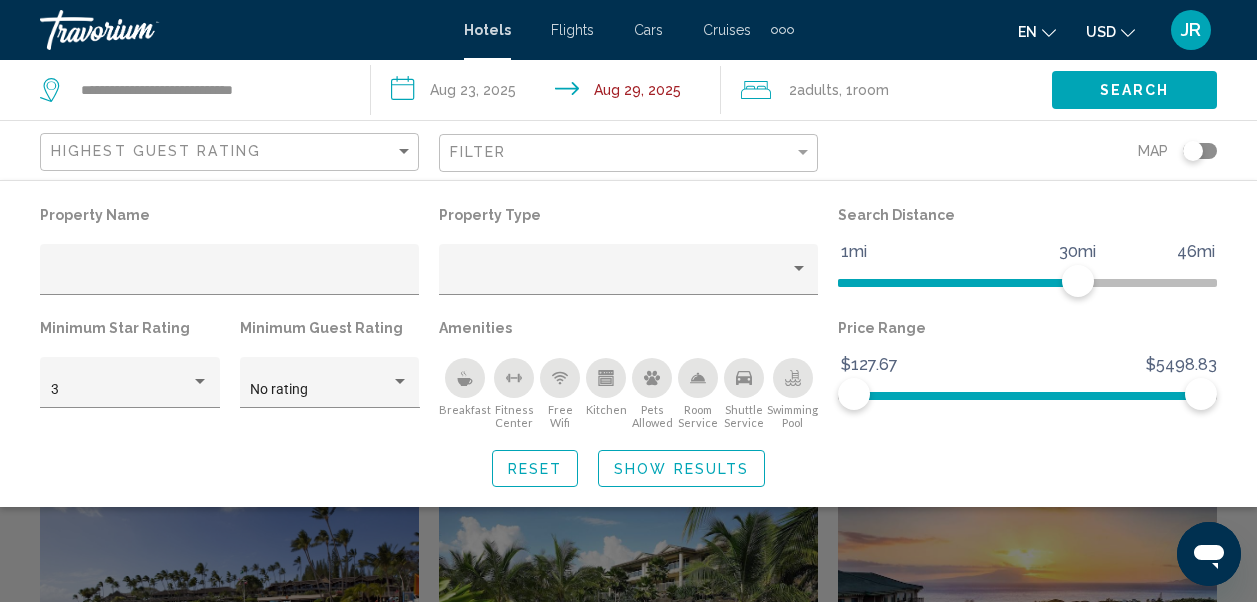 scroll, scrollTop: 537, scrollLeft: 0, axis: vertical 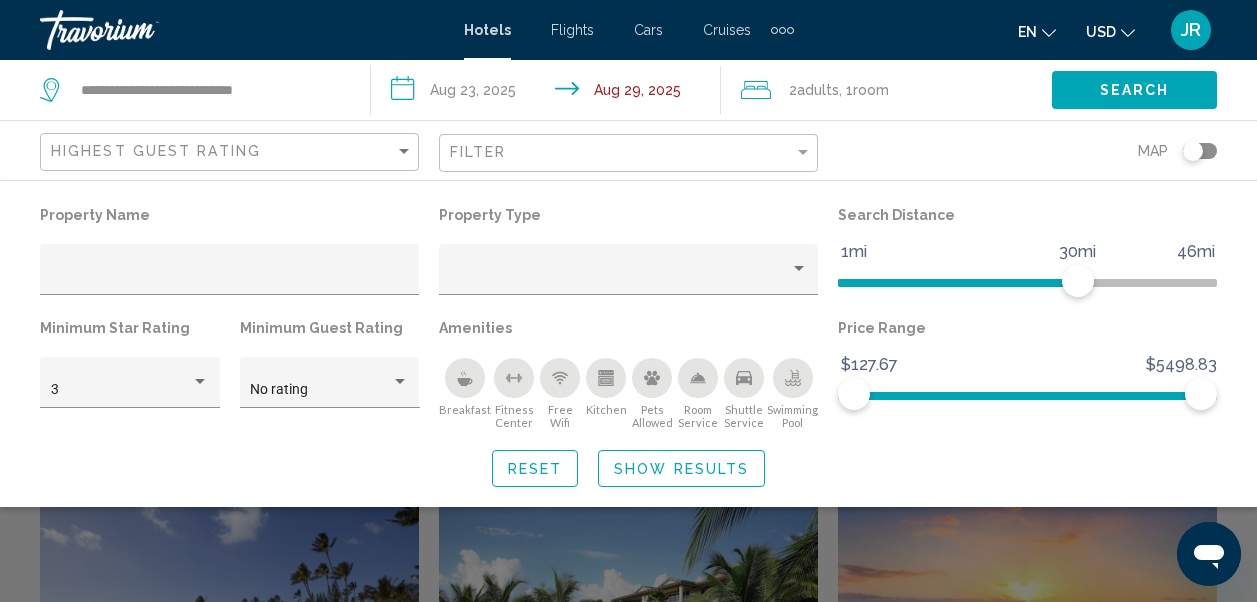 click 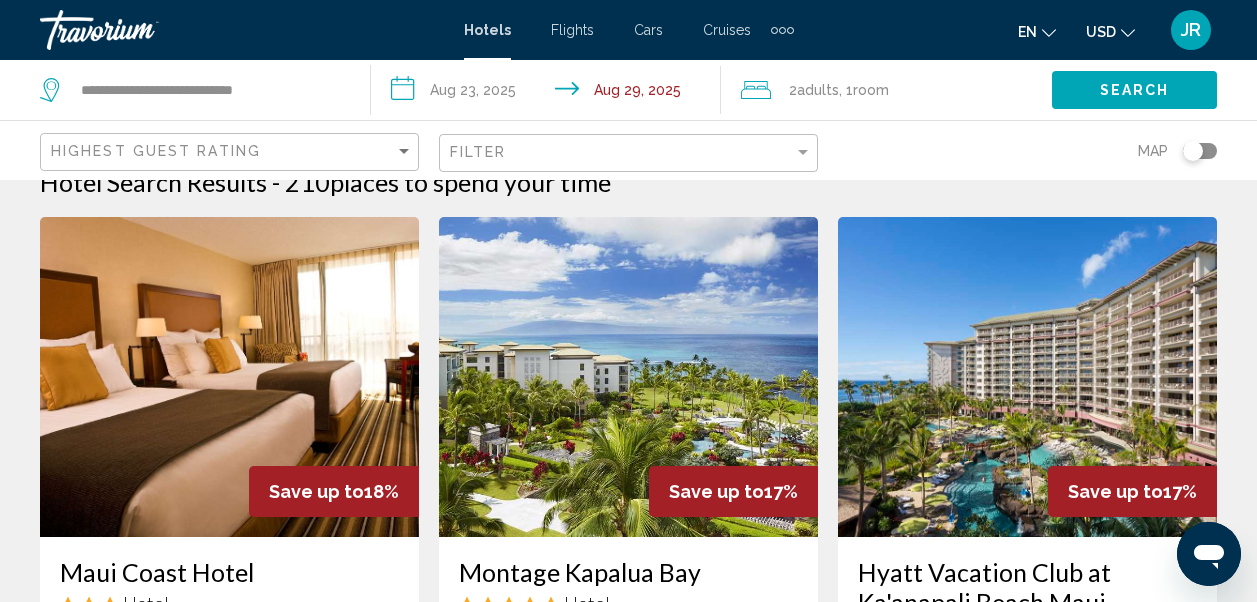 scroll, scrollTop: 0, scrollLeft: 0, axis: both 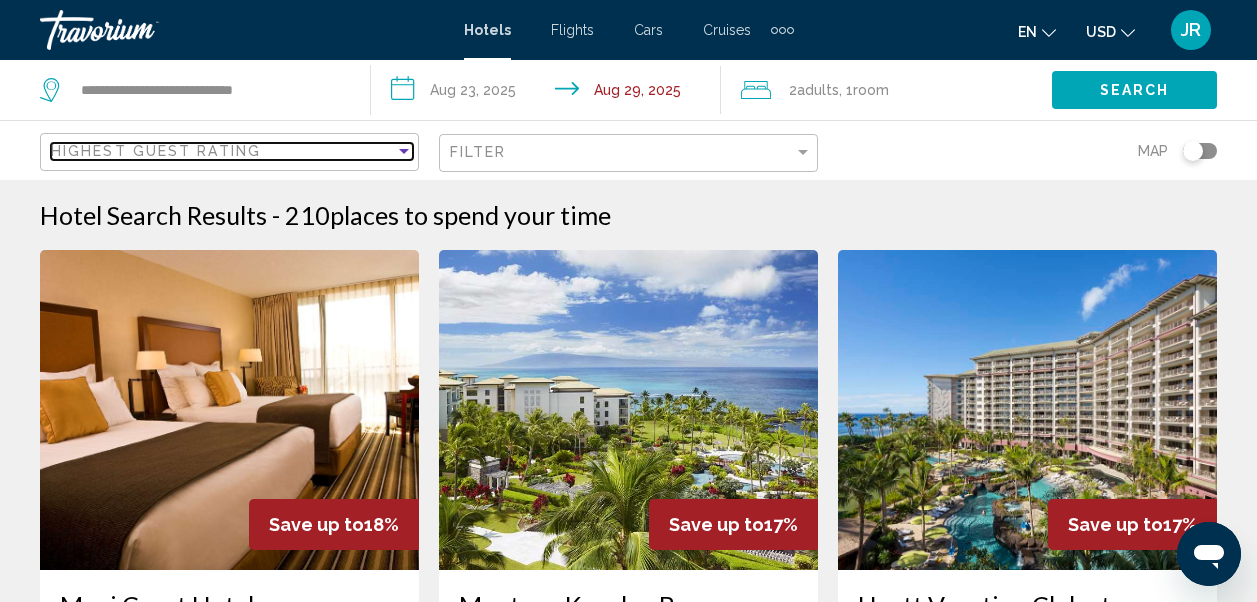 click at bounding box center [404, 151] 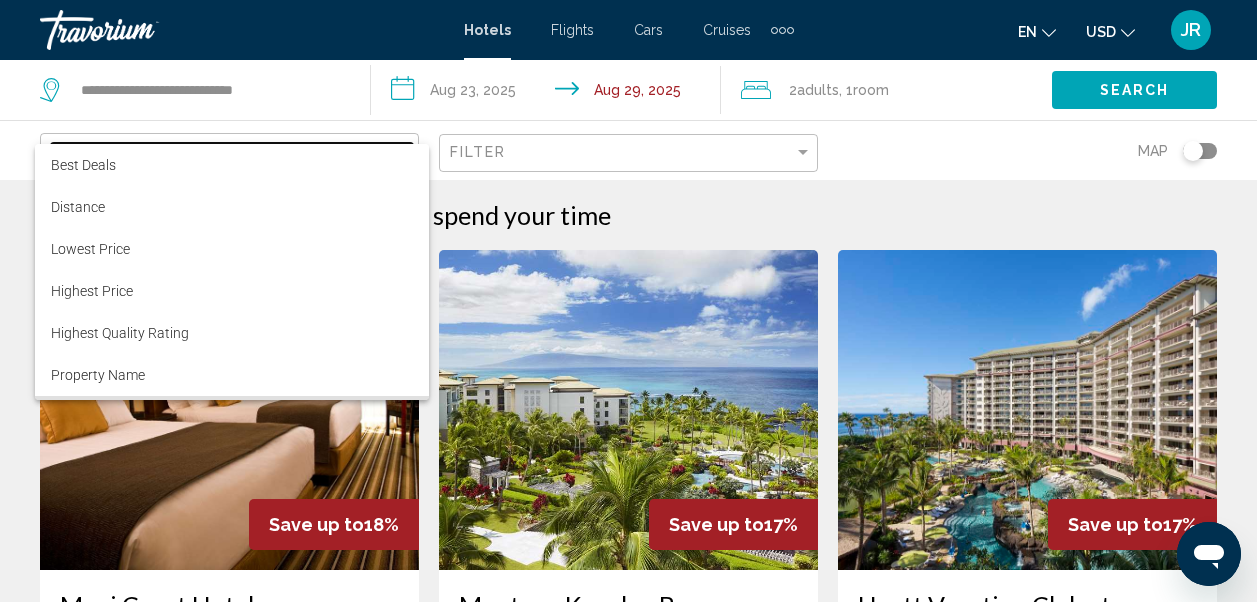 scroll, scrollTop: 38, scrollLeft: 0, axis: vertical 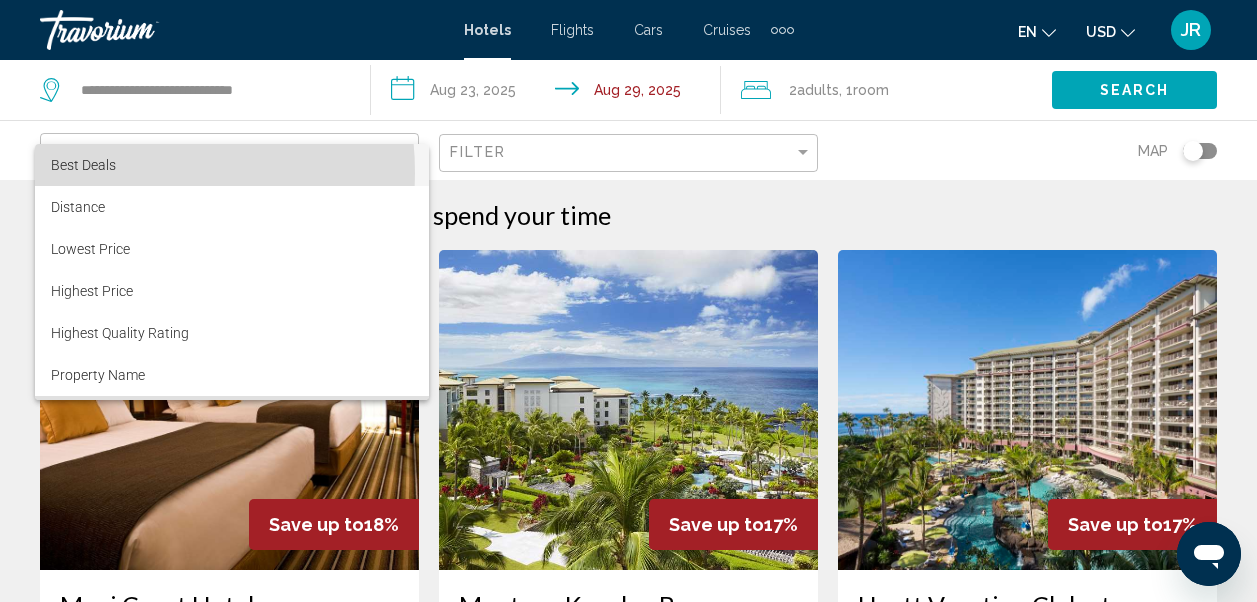 click on "Best Deals" at bounding box center (83, 165) 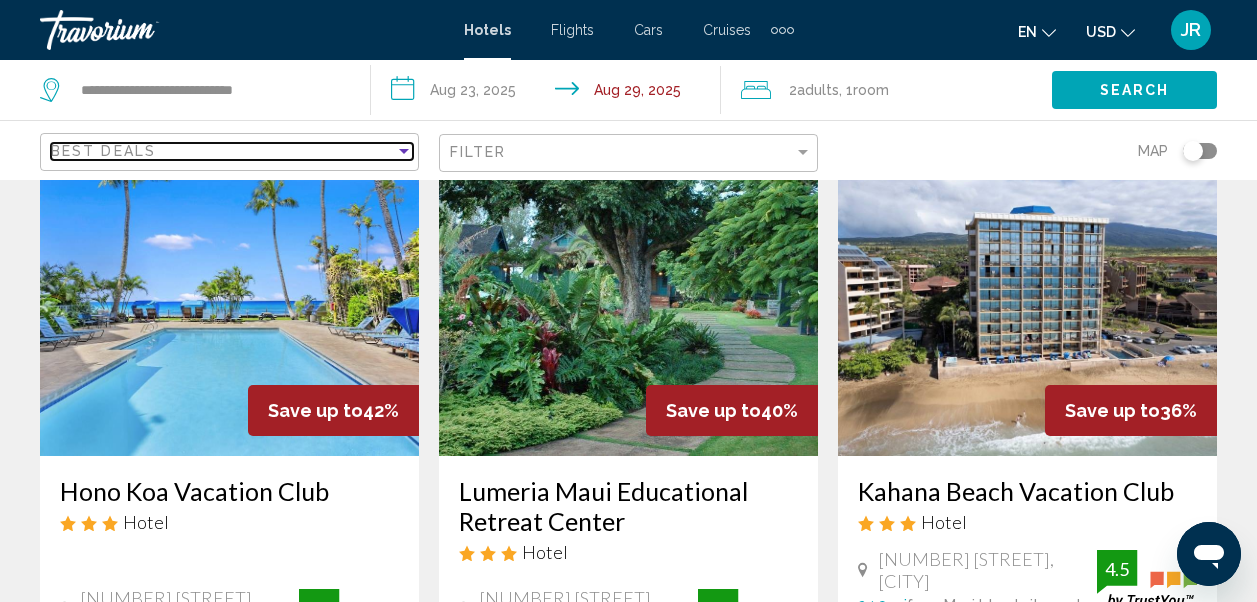 scroll, scrollTop: 0, scrollLeft: 0, axis: both 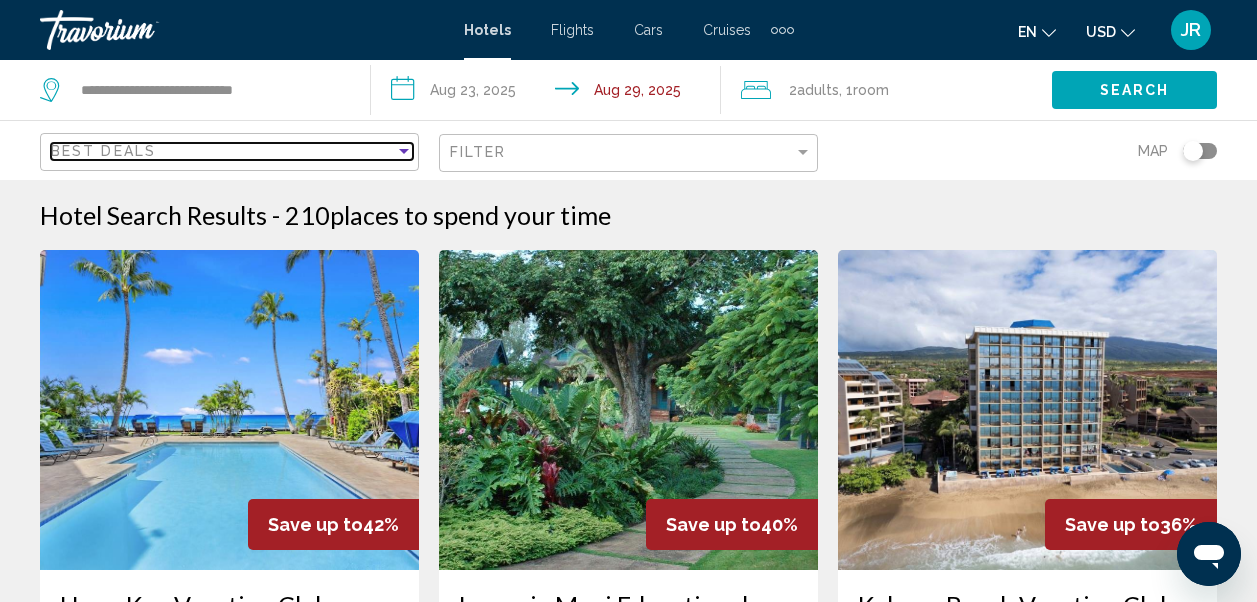 click on "Best Deals" at bounding box center (223, 151) 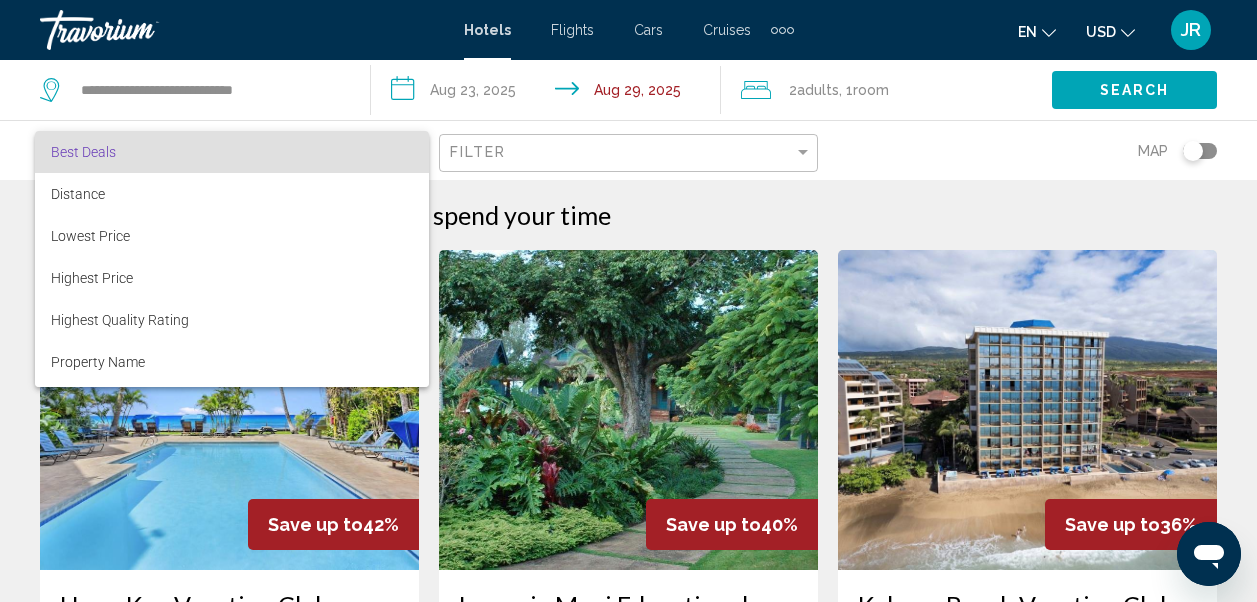 click at bounding box center [628, 301] 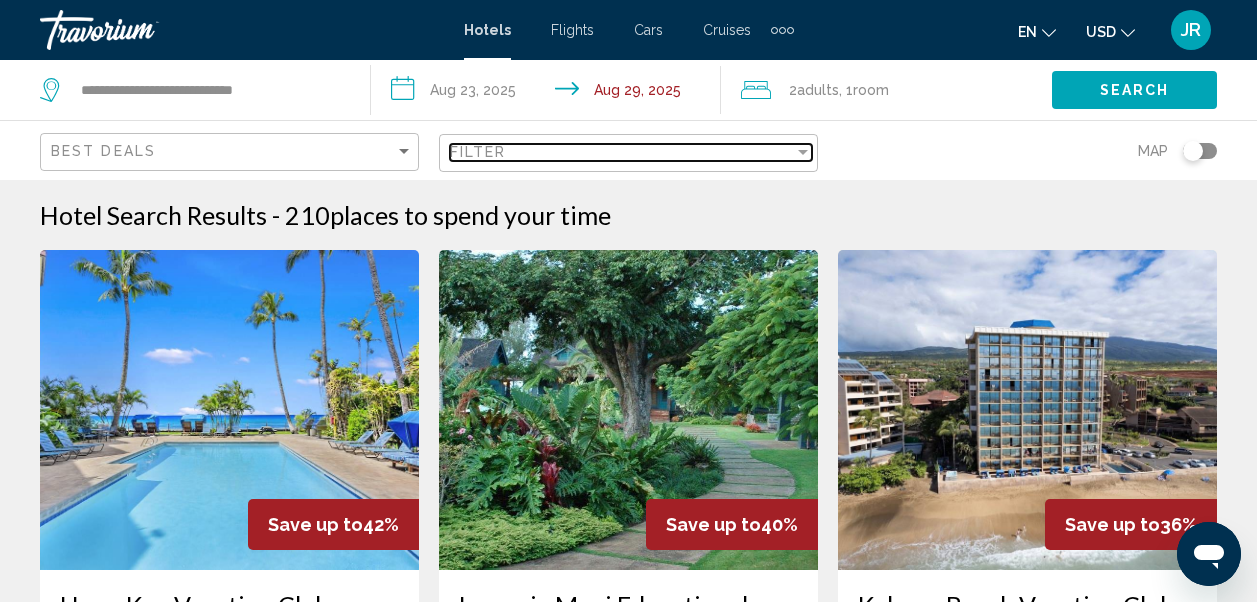 click on "Filter" at bounding box center [622, 152] 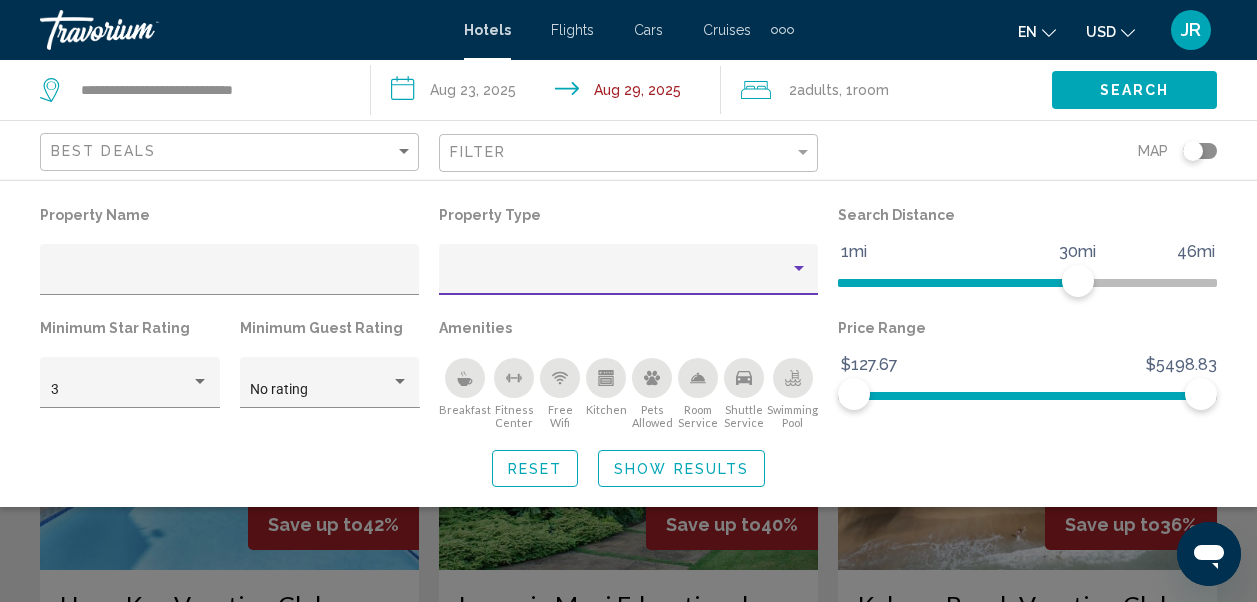 click at bounding box center [620, 277] 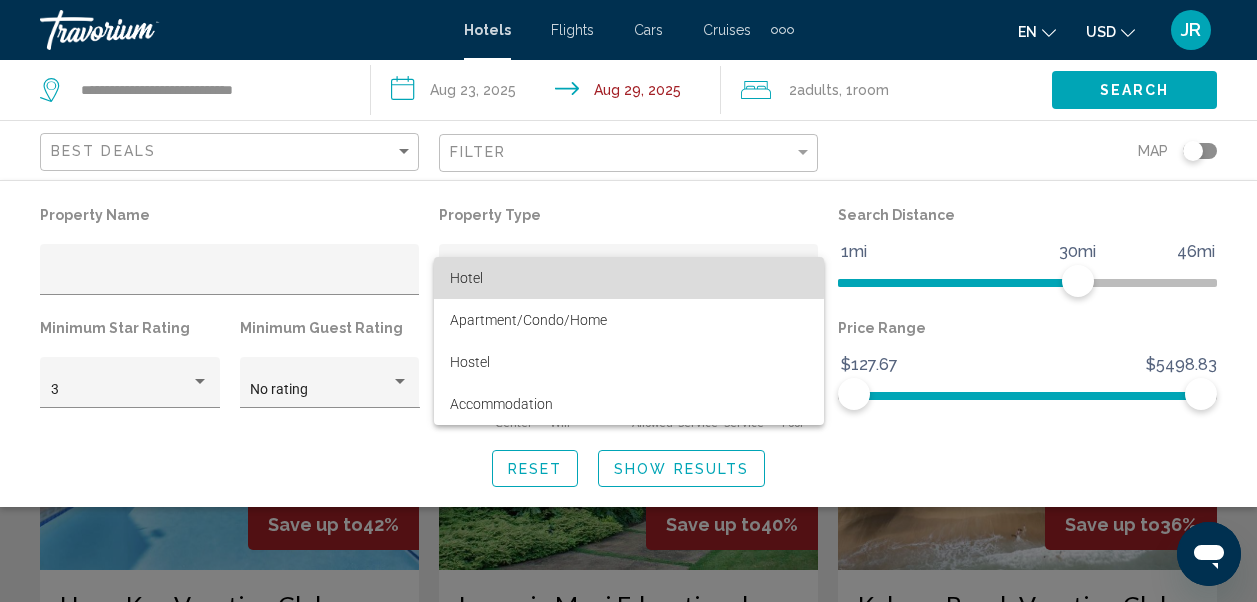 click on "Hotel" at bounding box center [466, 278] 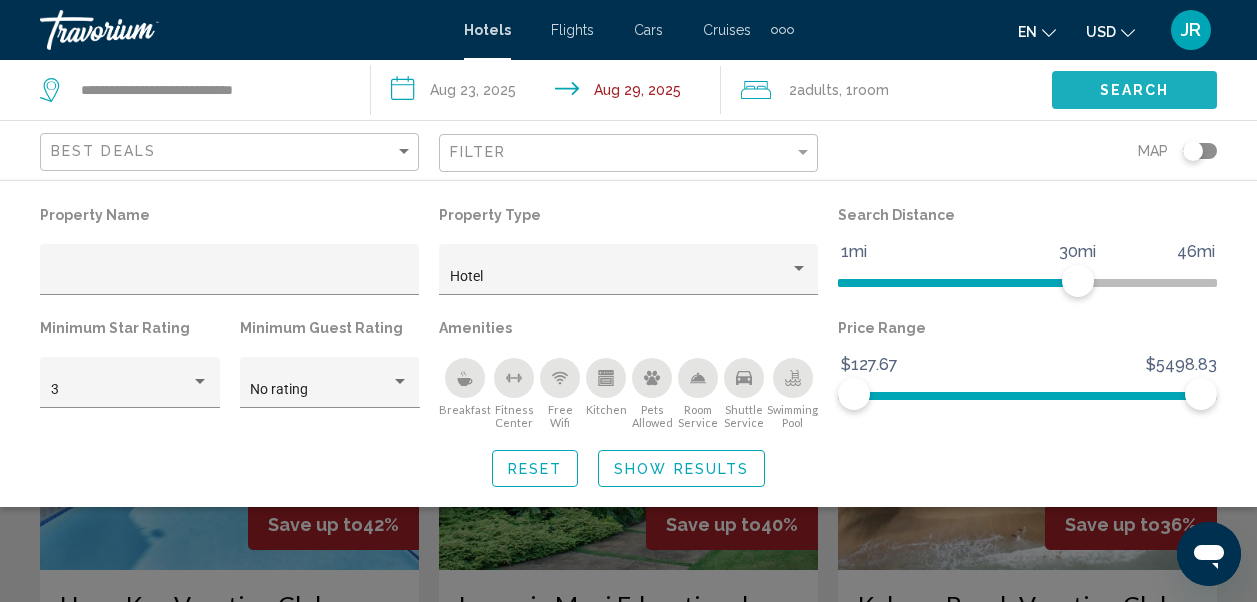 click on "Search" 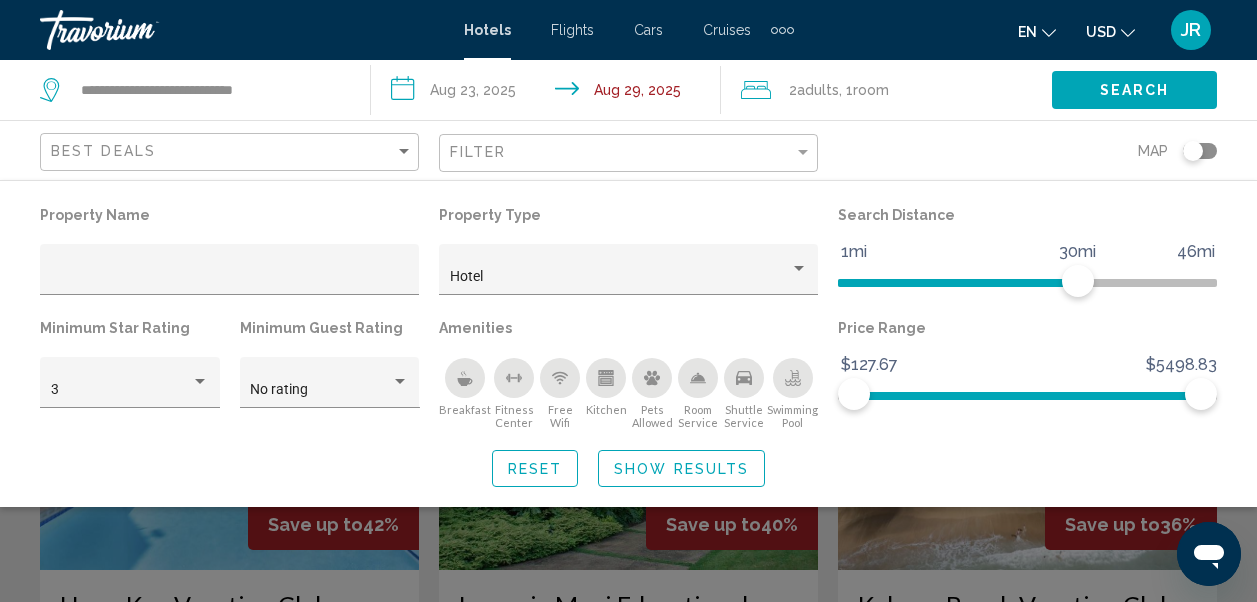 click on "Search" 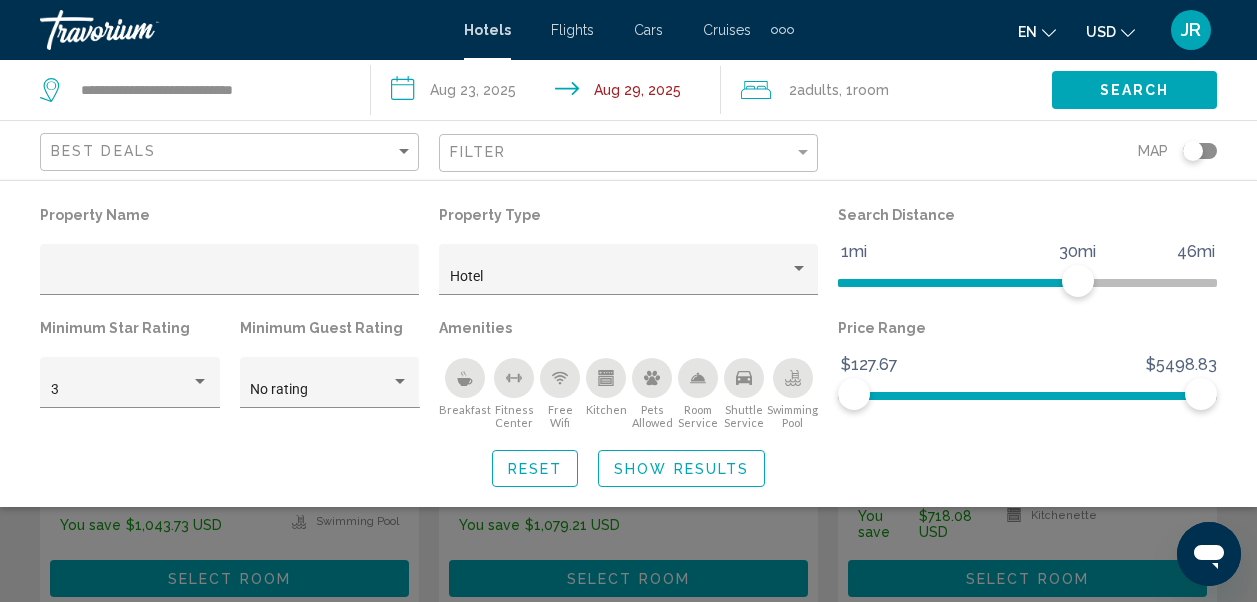 scroll, scrollTop: 261, scrollLeft: 0, axis: vertical 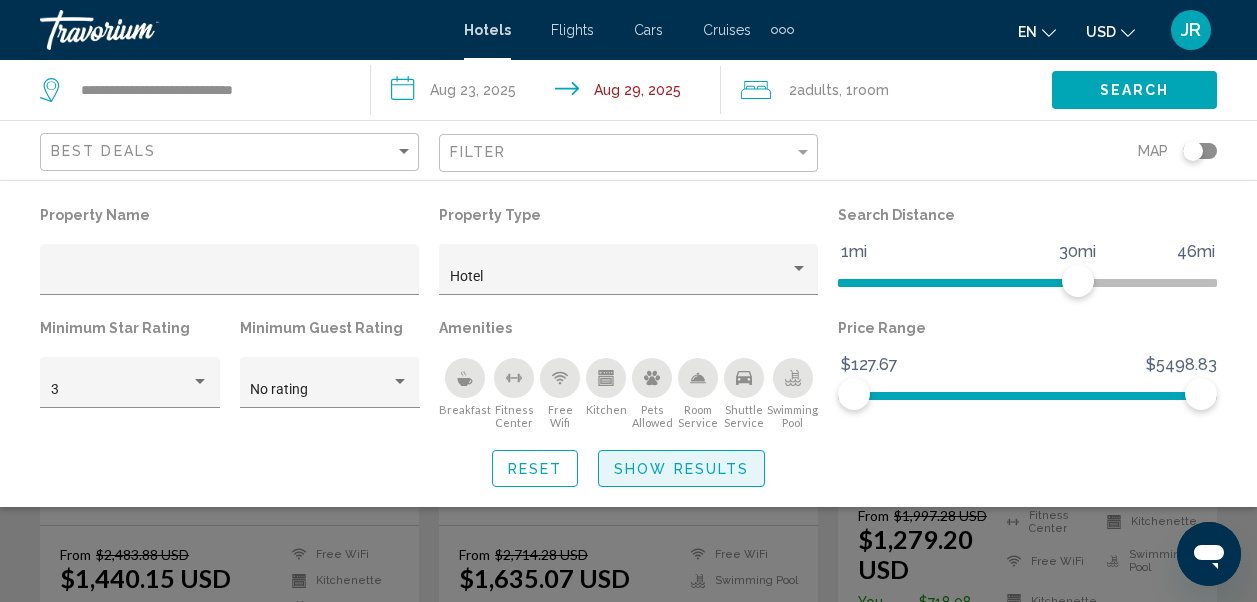 click on "Show Results" 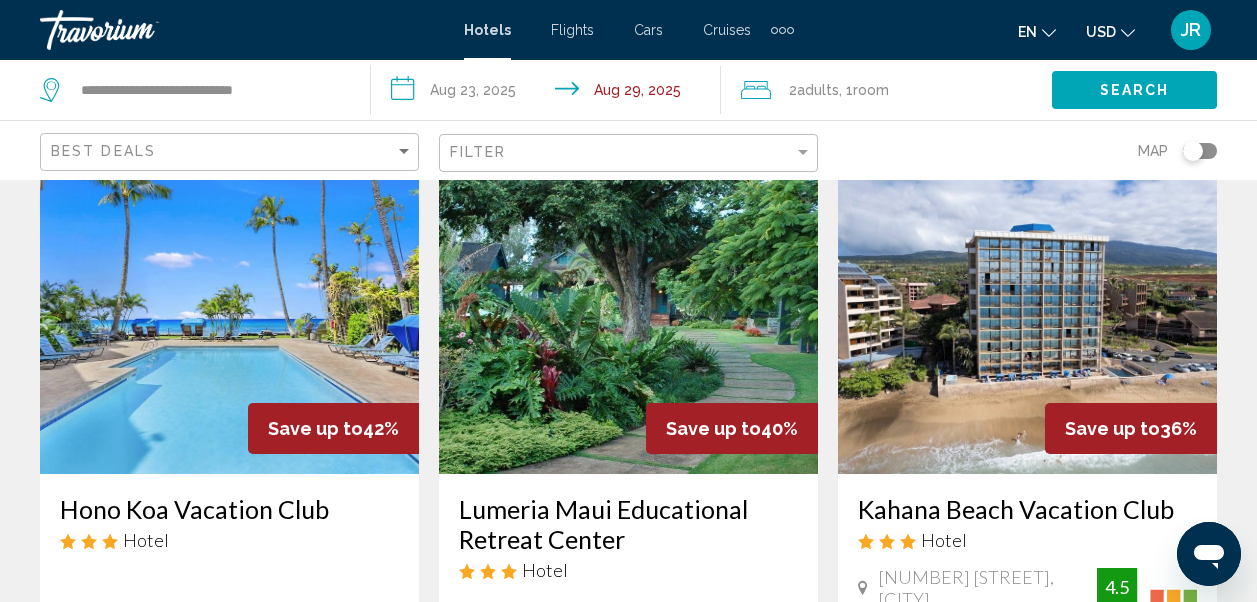 scroll, scrollTop: 0, scrollLeft: 0, axis: both 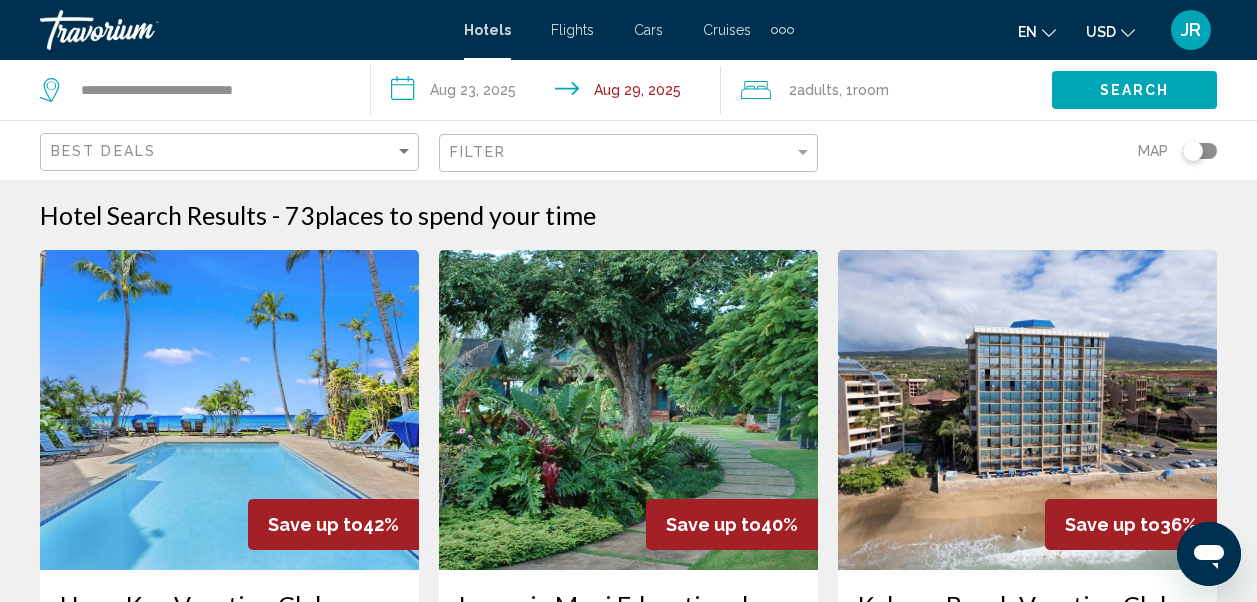 click on "Filter" 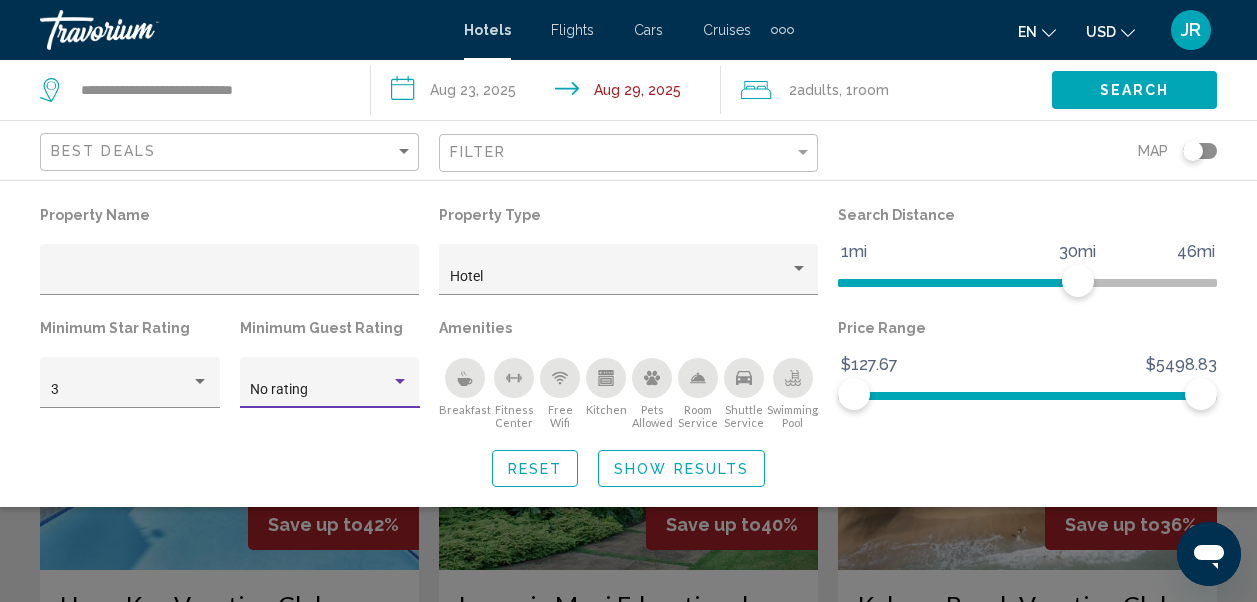 click at bounding box center [400, 382] 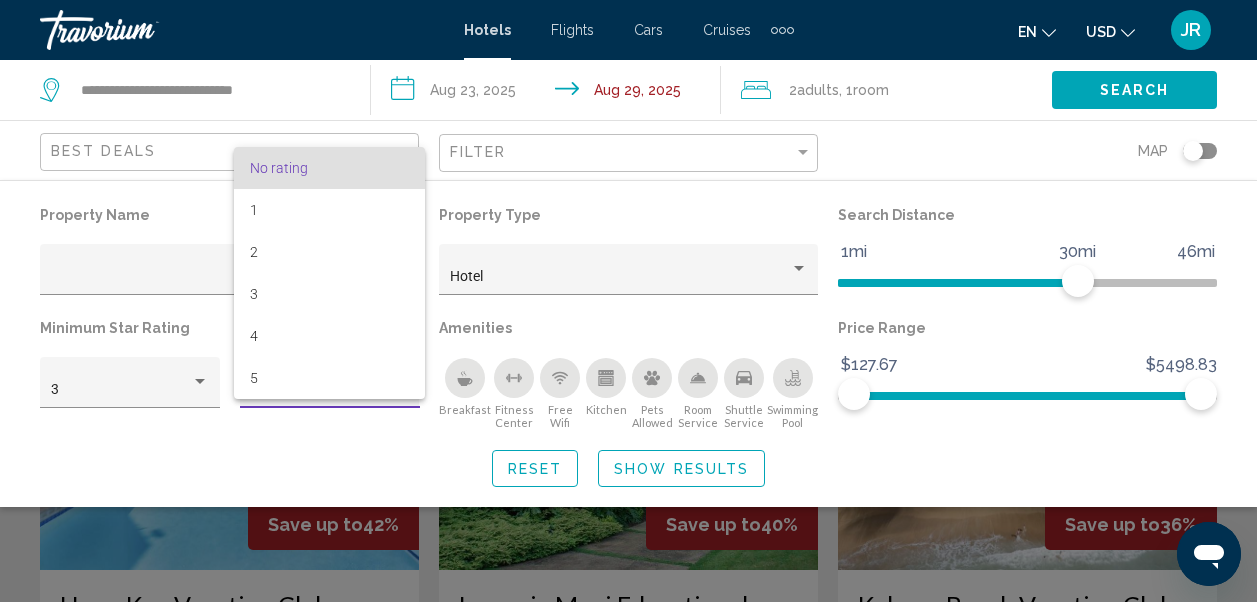 click at bounding box center (628, 301) 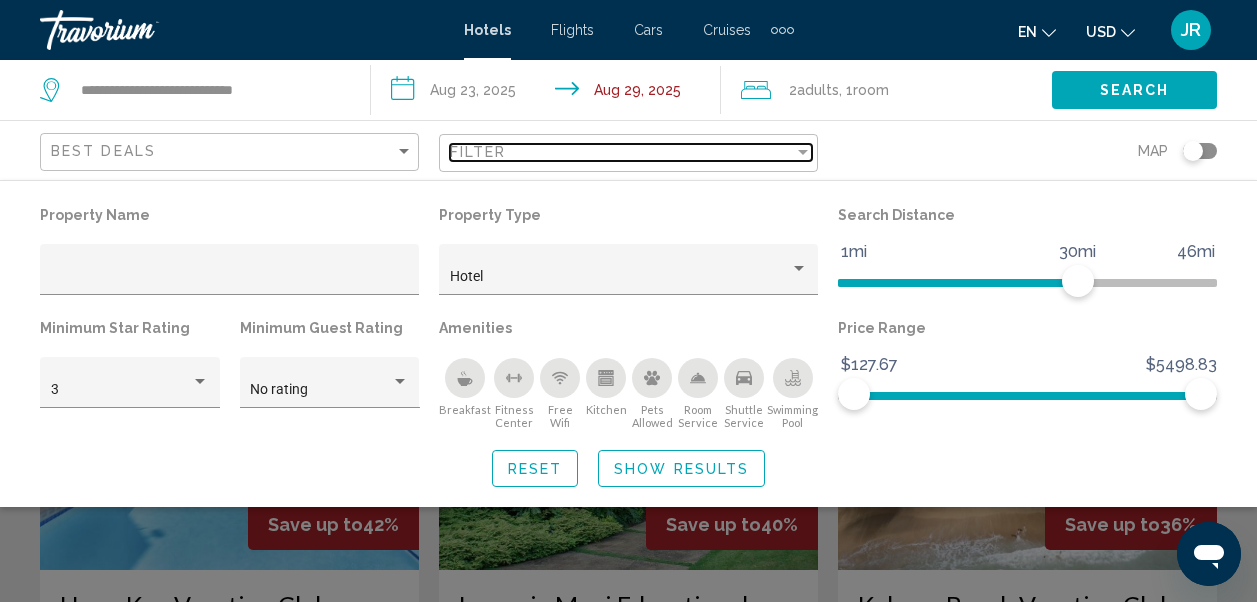 click on "Filter" at bounding box center [622, 152] 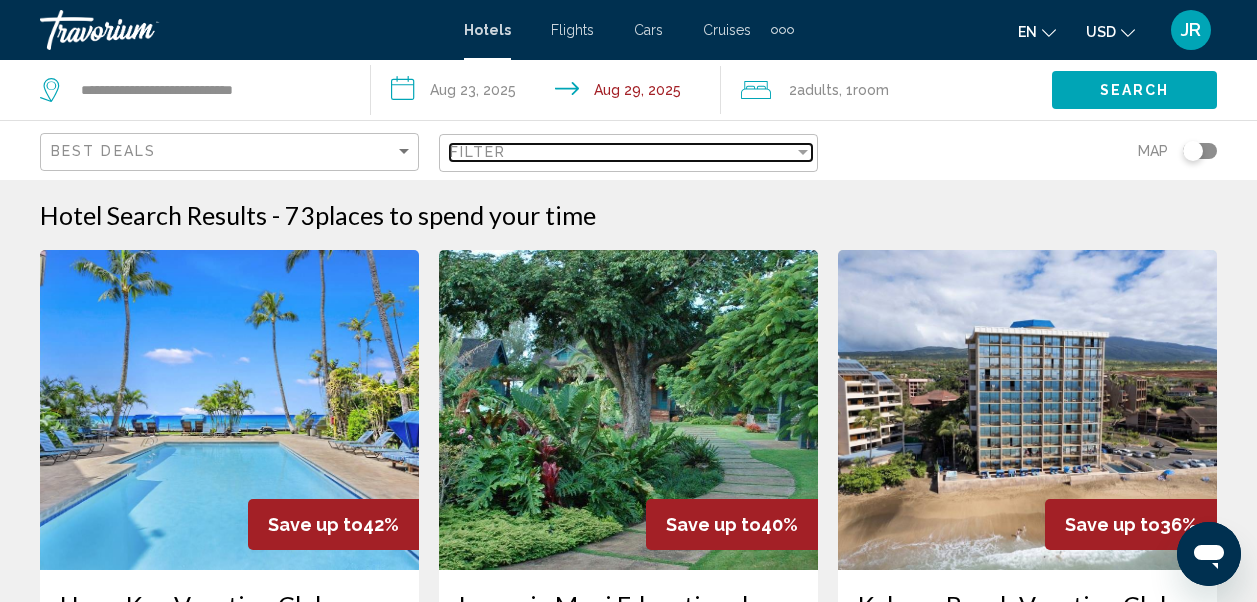 click on "Filter" at bounding box center [622, 152] 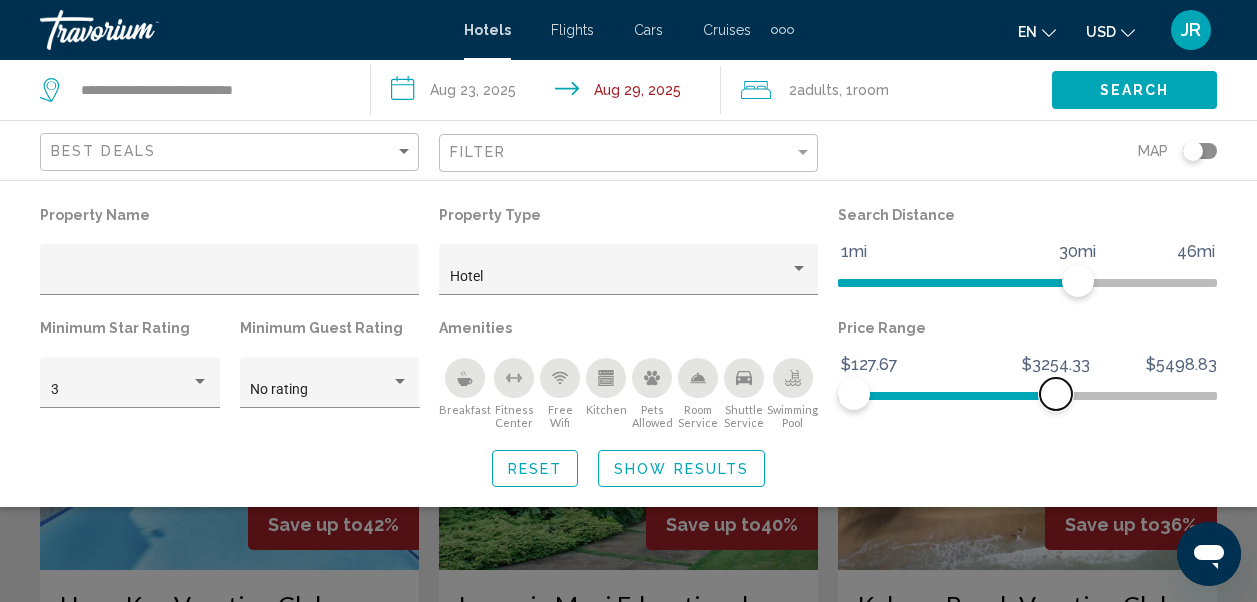 drag, startPoint x: 1199, startPoint y: 395, endPoint x: 1056, endPoint y: 417, distance: 144.6824 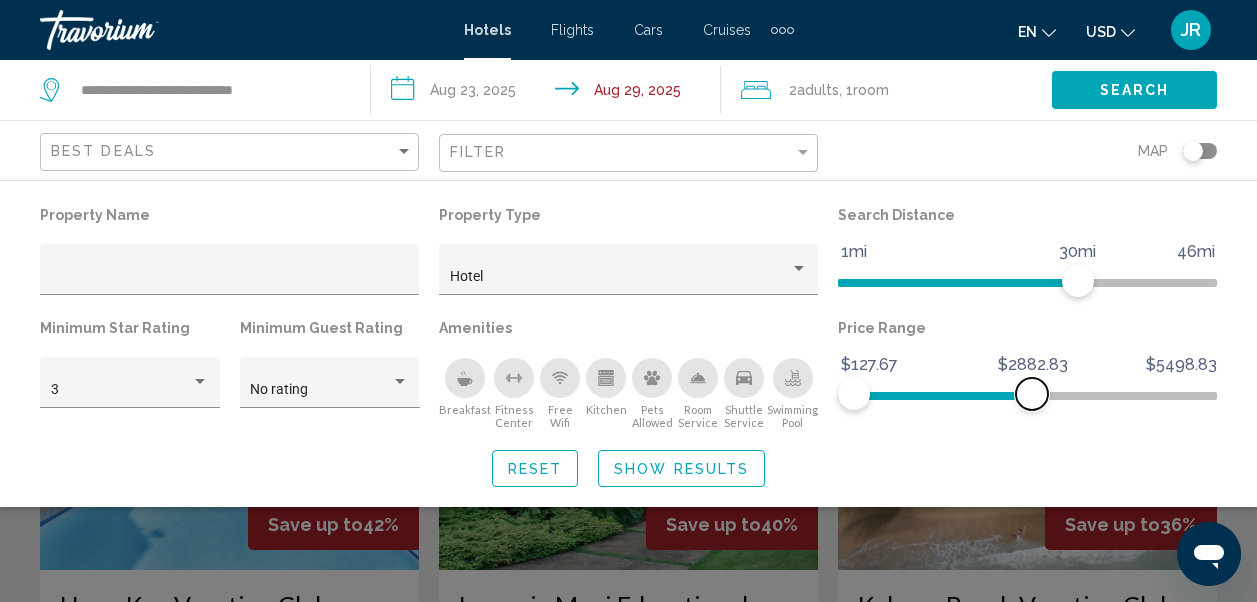 drag, startPoint x: 1056, startPoint y: 404, endPoint x: 1028, endPoint y: 404, distance: 28 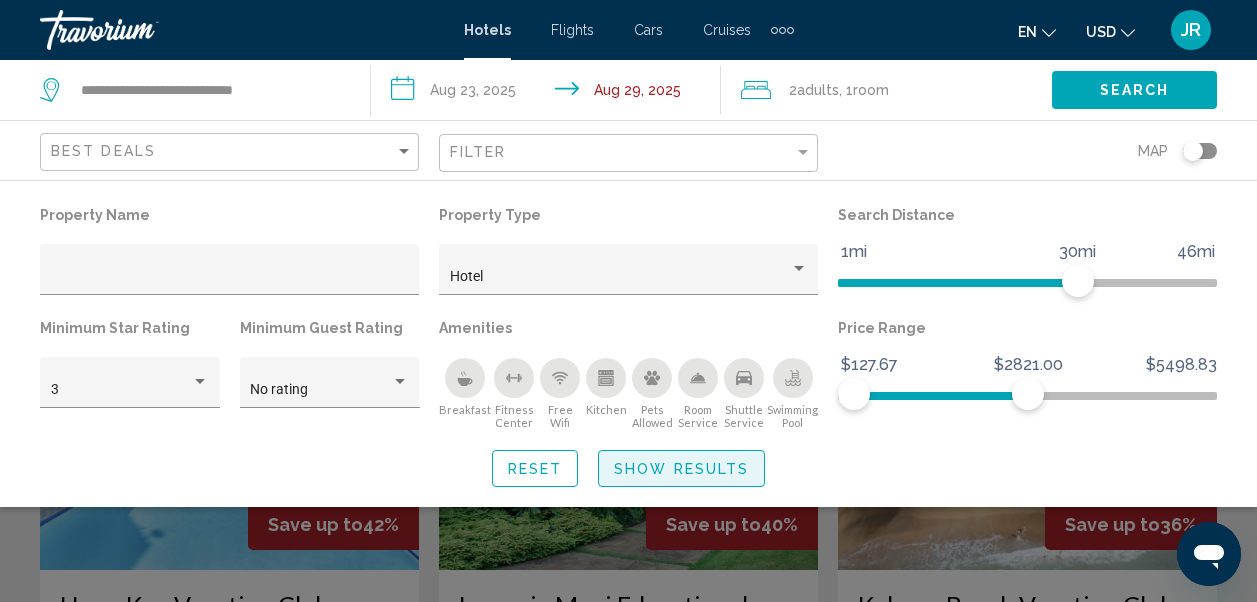 click on "Show Results" 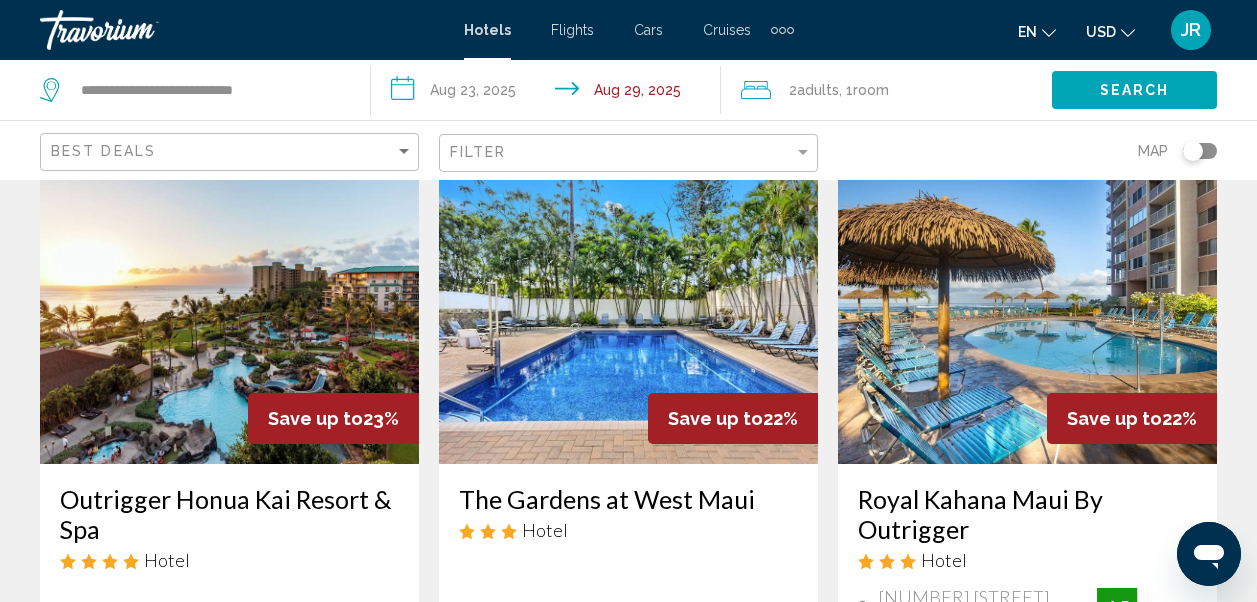 scroll, scrollTop: 810, scrollLeft: 0, axis: vertical 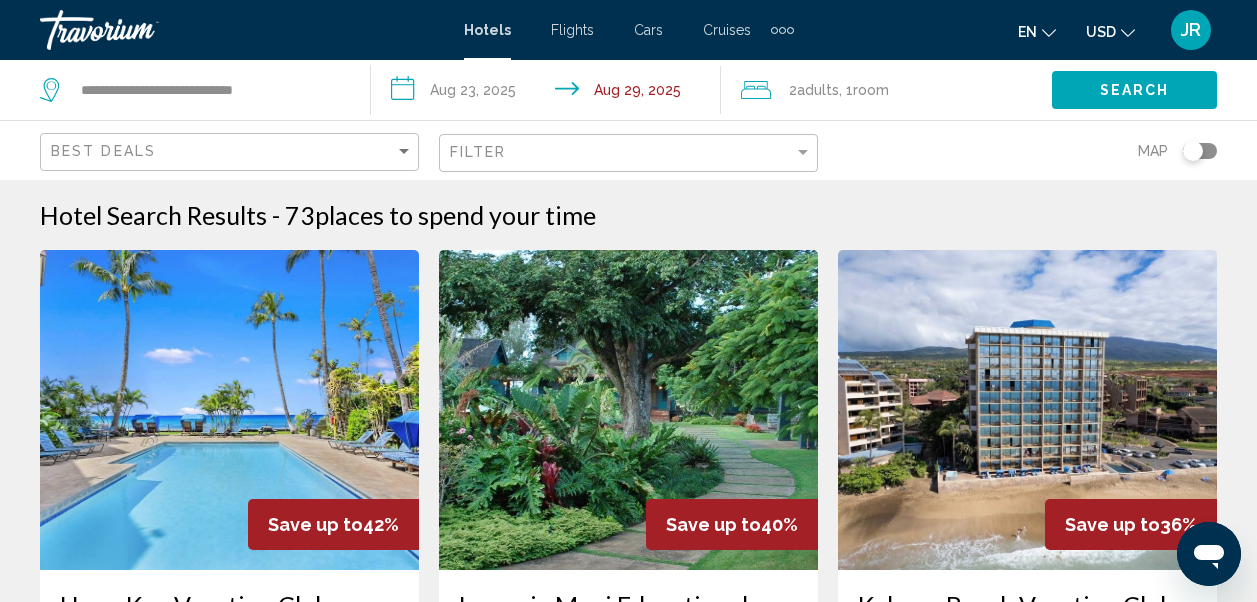 click on "Best Deals" 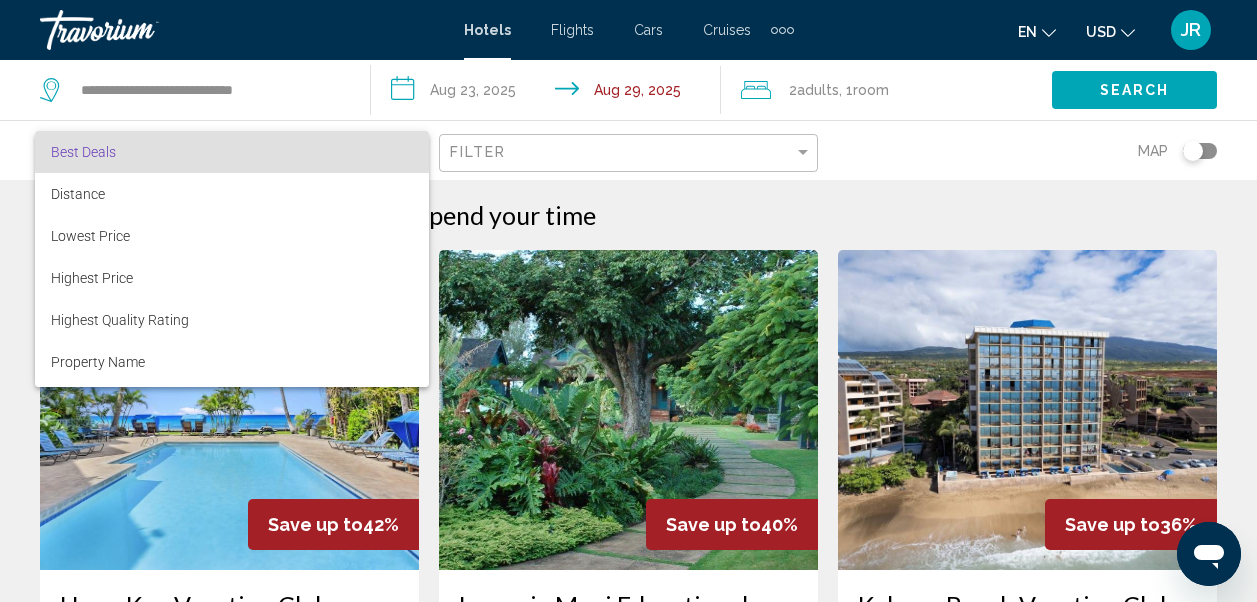 scroll, scrollTop: 38, scrollLeft: 0, axis: vertical 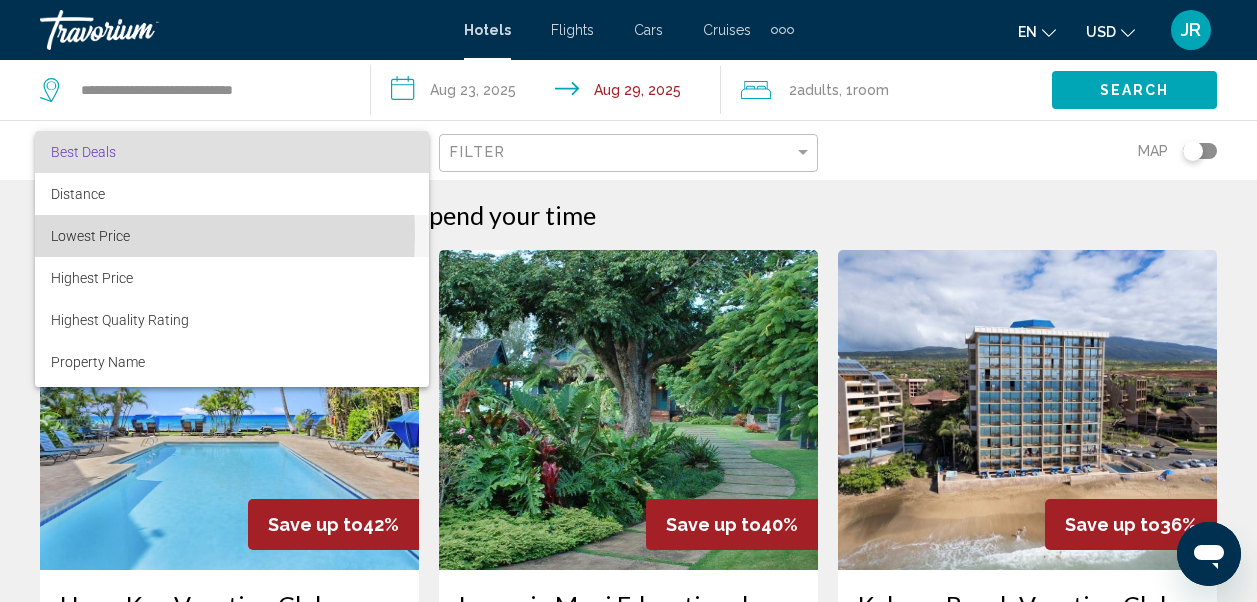 click on "Lowest Price" at bounding box center (90, 236) 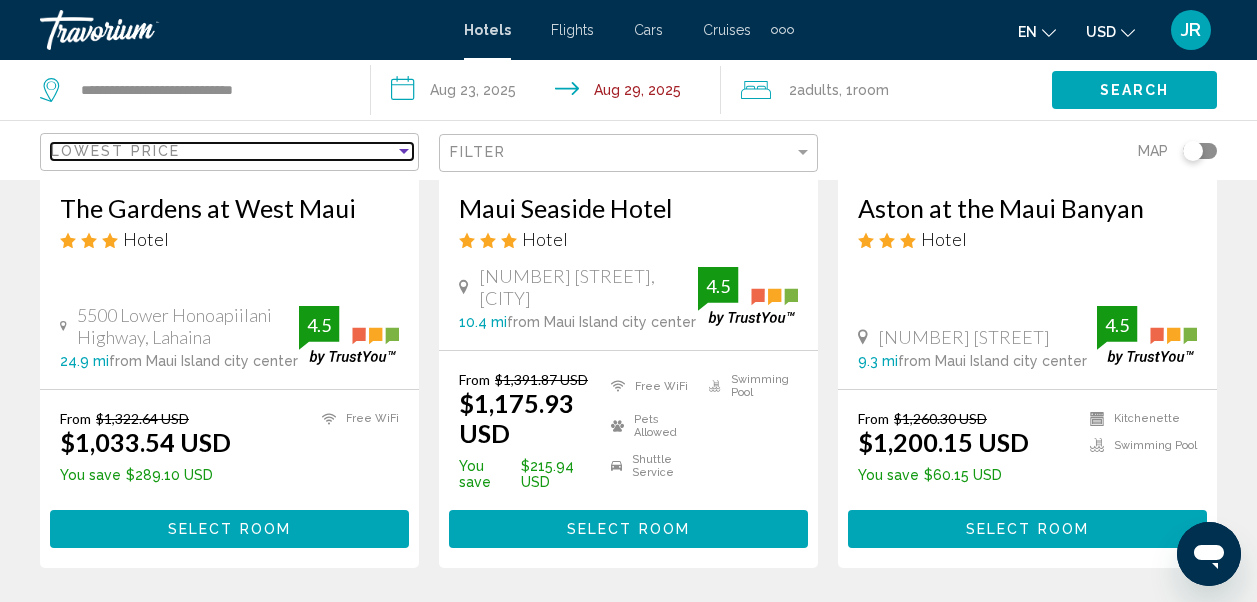 scroll, scrollTop: 1207, scrollLeft: 0, axis: vertical 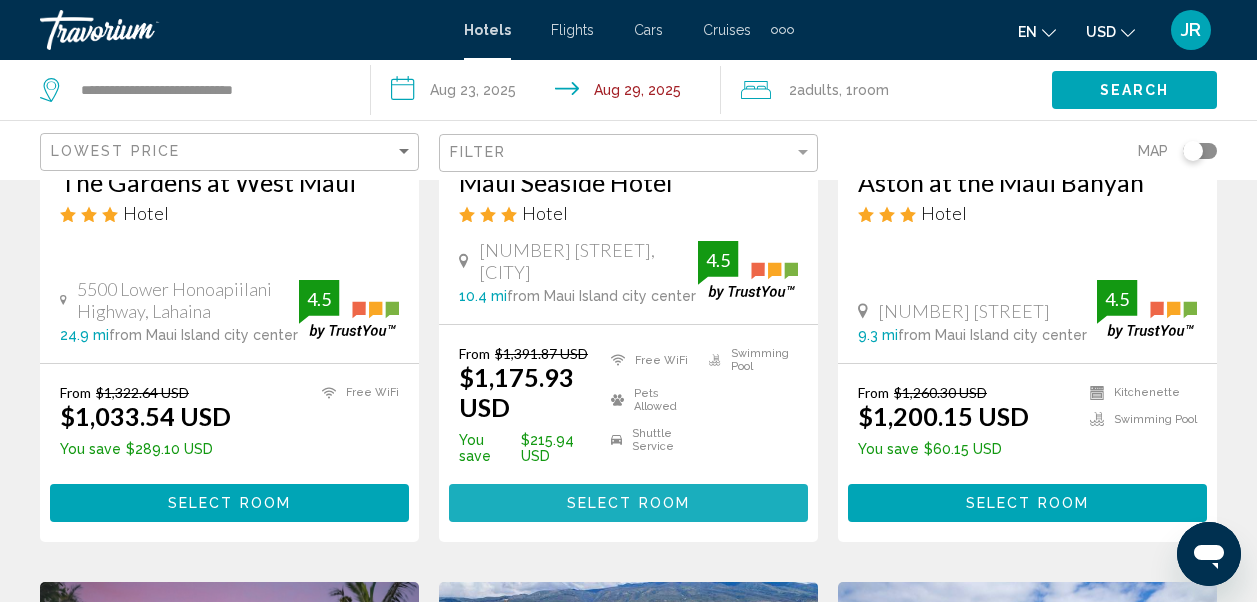click on "Select Room" at bounding box center (628, 504) 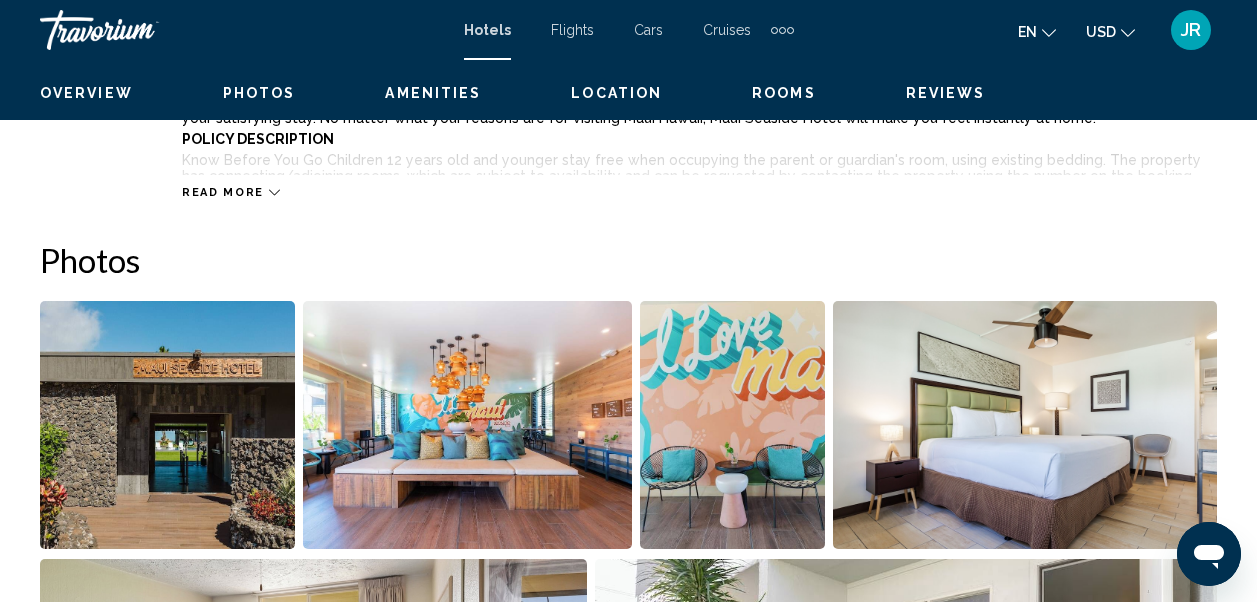 scroll, scrollTop: 234, scrollLeft: 0, axis: vertical 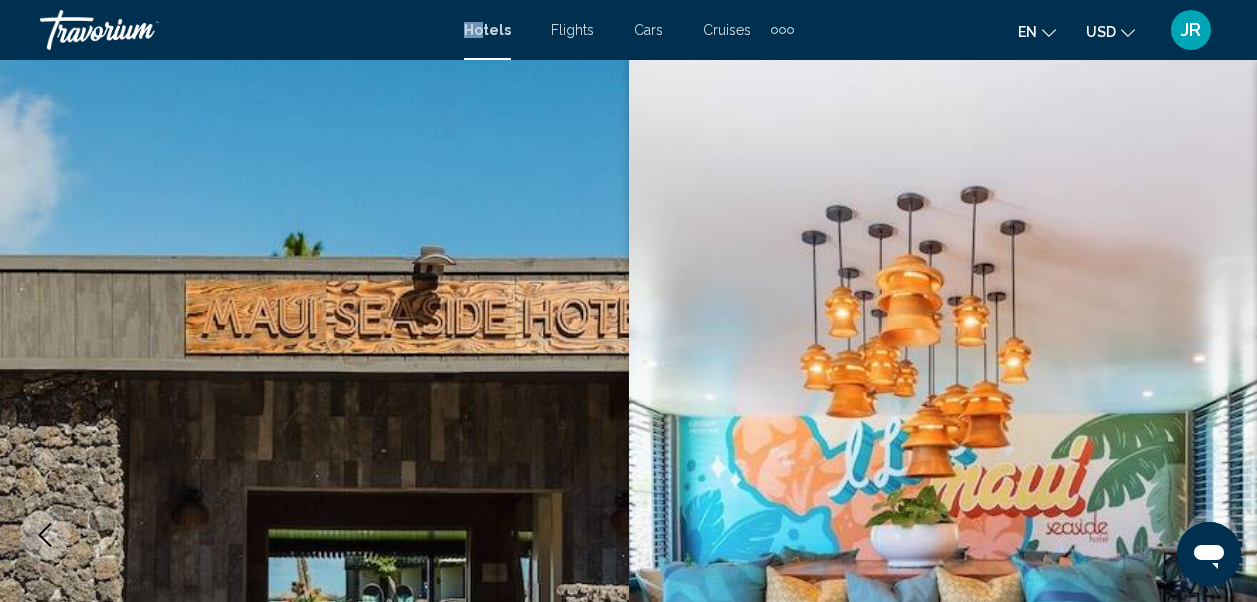 drag, startPoint x: 482, startPoint y: 15, endPoint x: 484, endPoint y: 29, distance: 14.142136 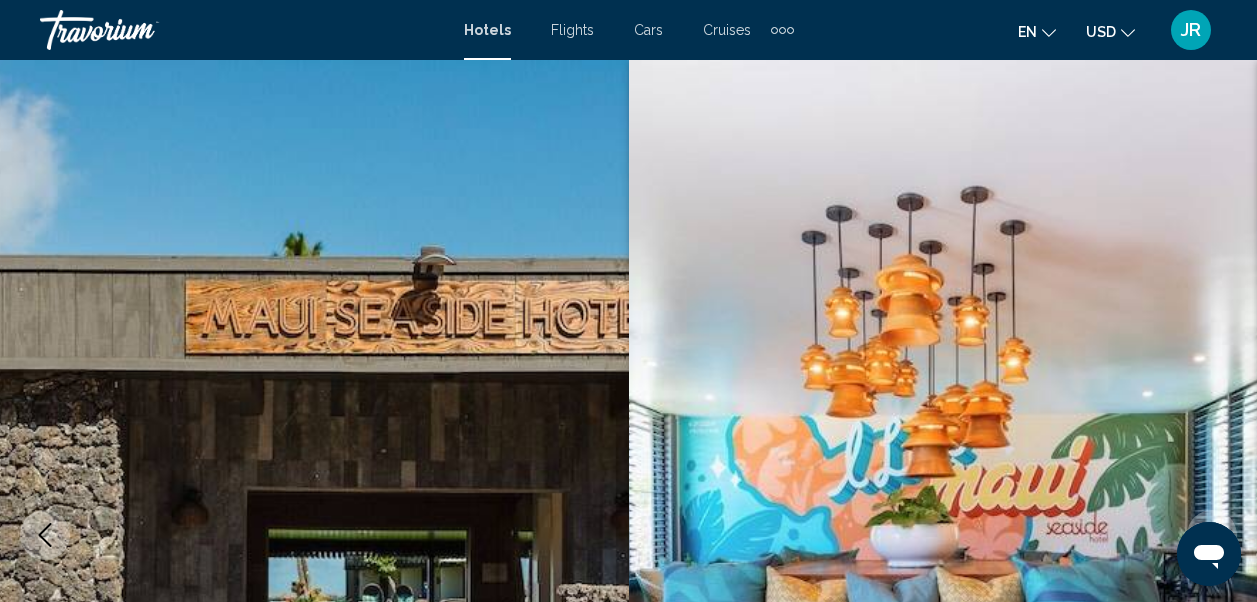 drag, startPoint x: 484, startPoint y: 29, endPoint x: 489, endPoint y: 38, distance: 10.29563 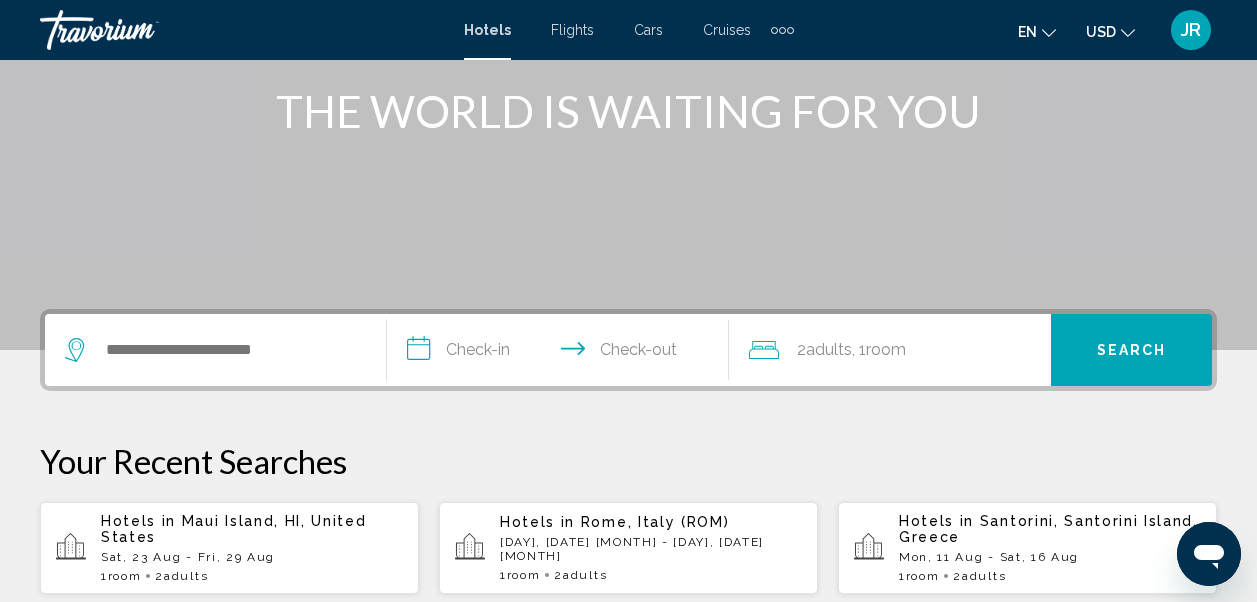 scroll, scrollTop: 251, scrollLeft: 0, axis: vertical 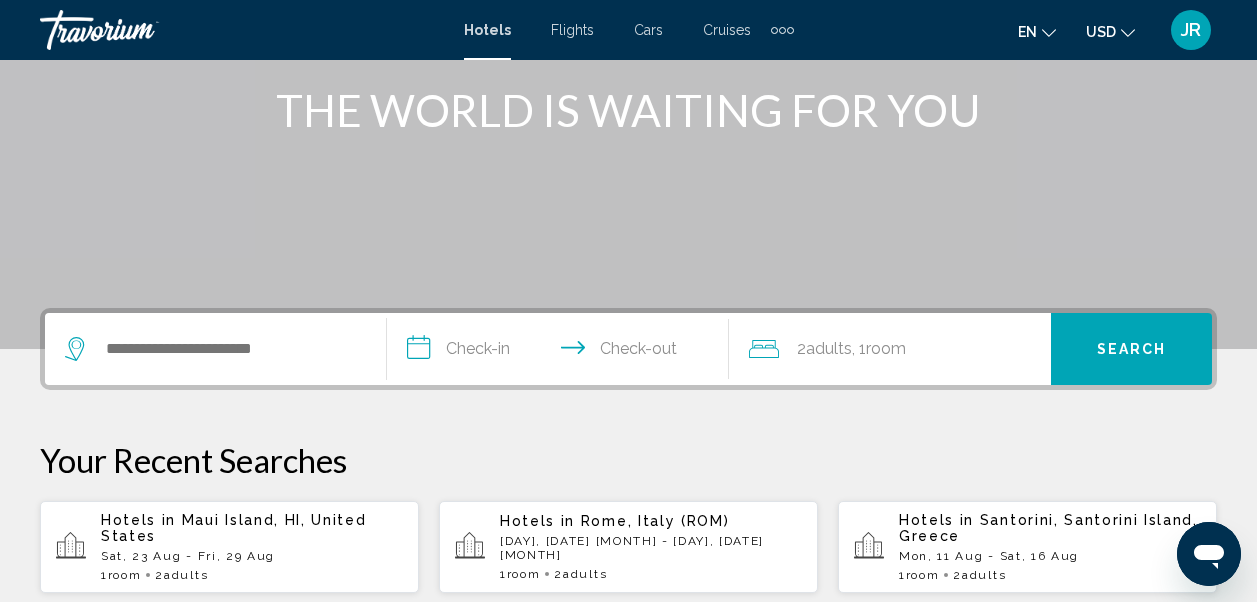 click on "**********" at bounding box center [562, 352] 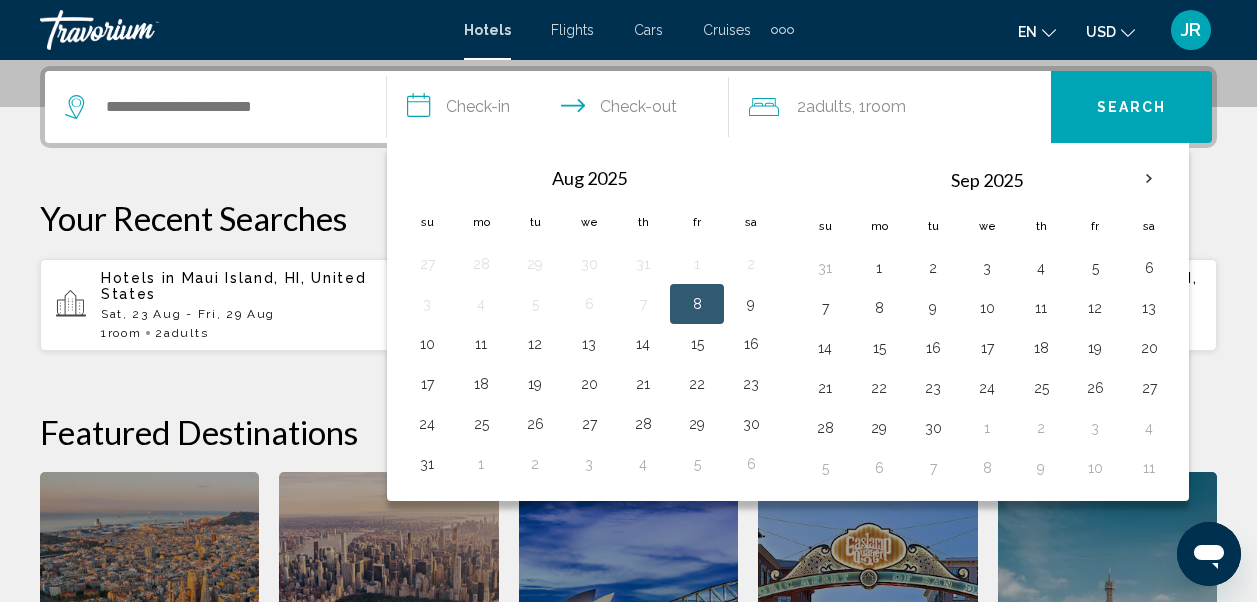 scroll, scrollTop: 494, scrollLeft: 0, axis: vertical 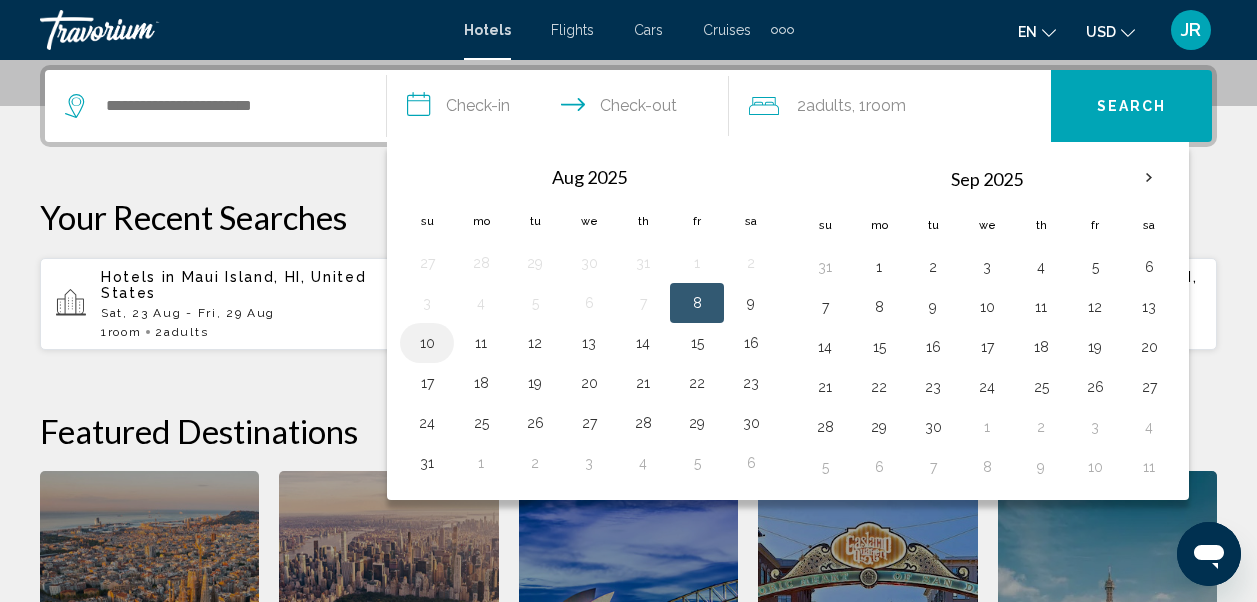 click on "10" at bounding box center [427, 343] 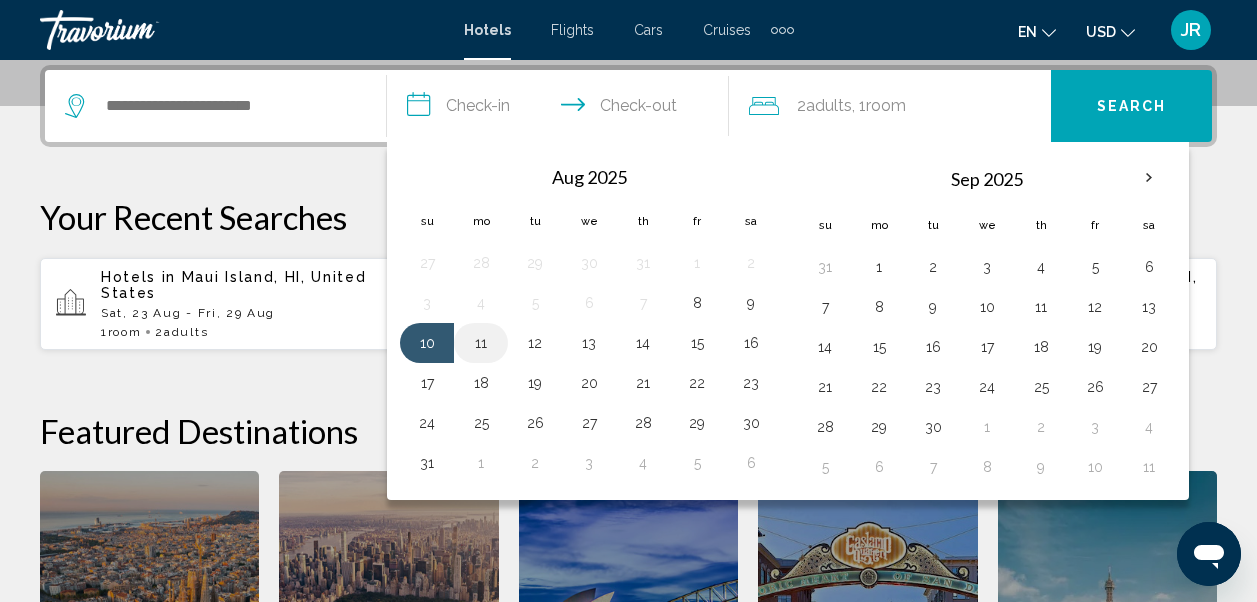 click on "11" at bounding box center [481, 343] 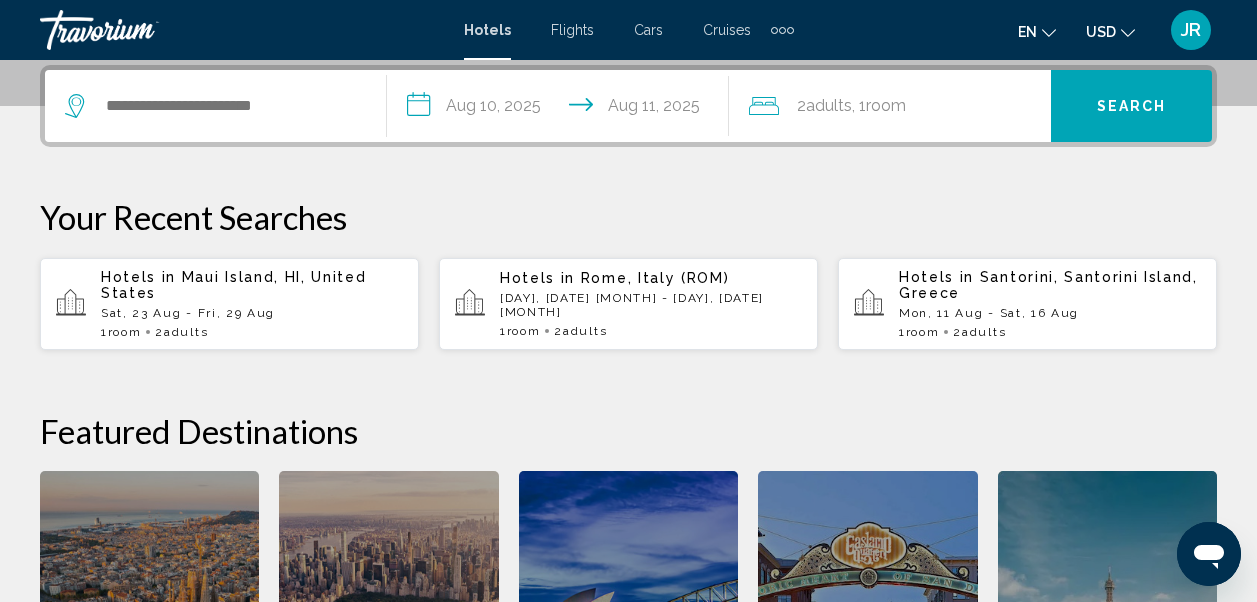 click on "Sat, 23 Aug - Fri, 29 Aug" at bounding box center (252, 313) 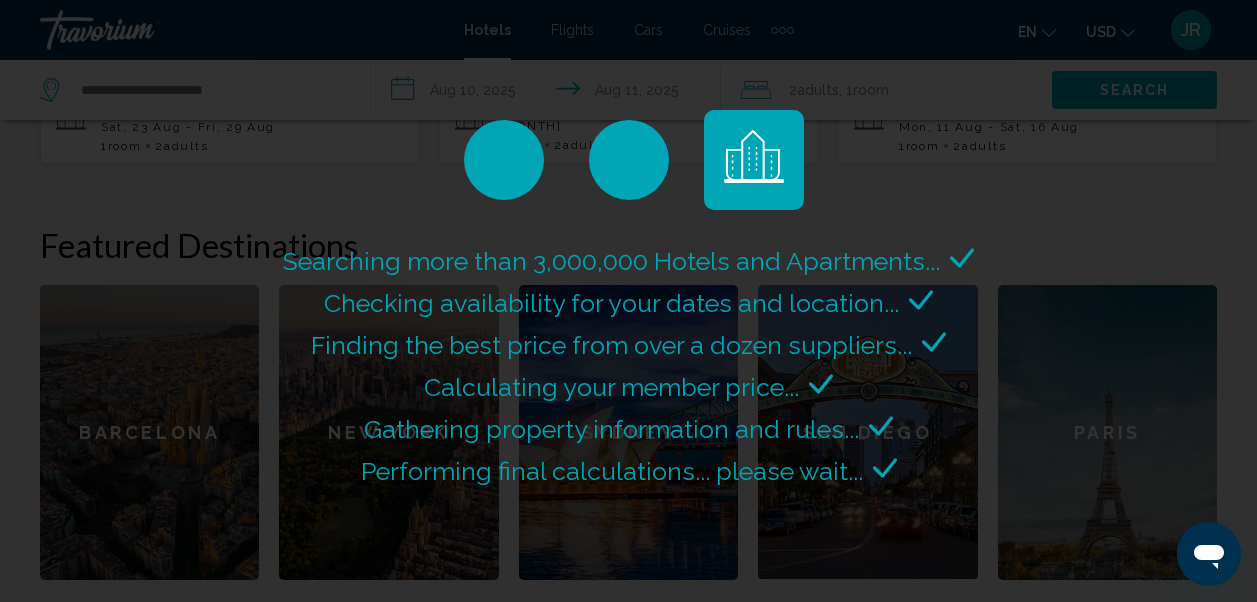 scroll, scrollTop: 666, scrollLeft: 0, axis: vertical 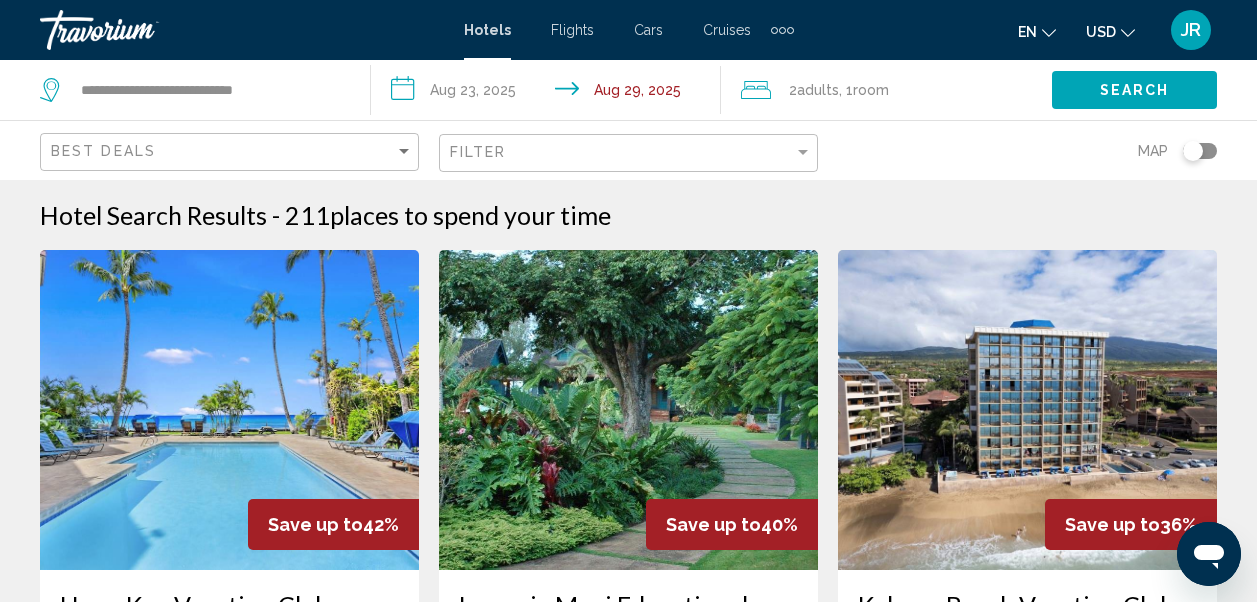 click on "**********" at bounding box center (550, 93) 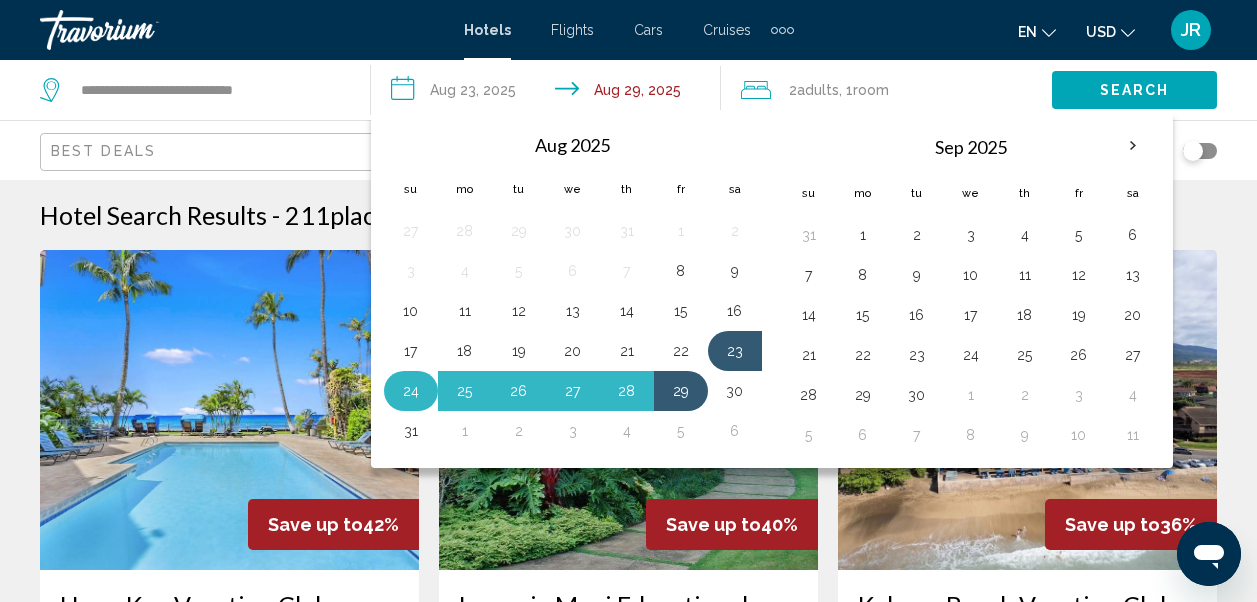 click on "24" at bounding box center [411, 391] 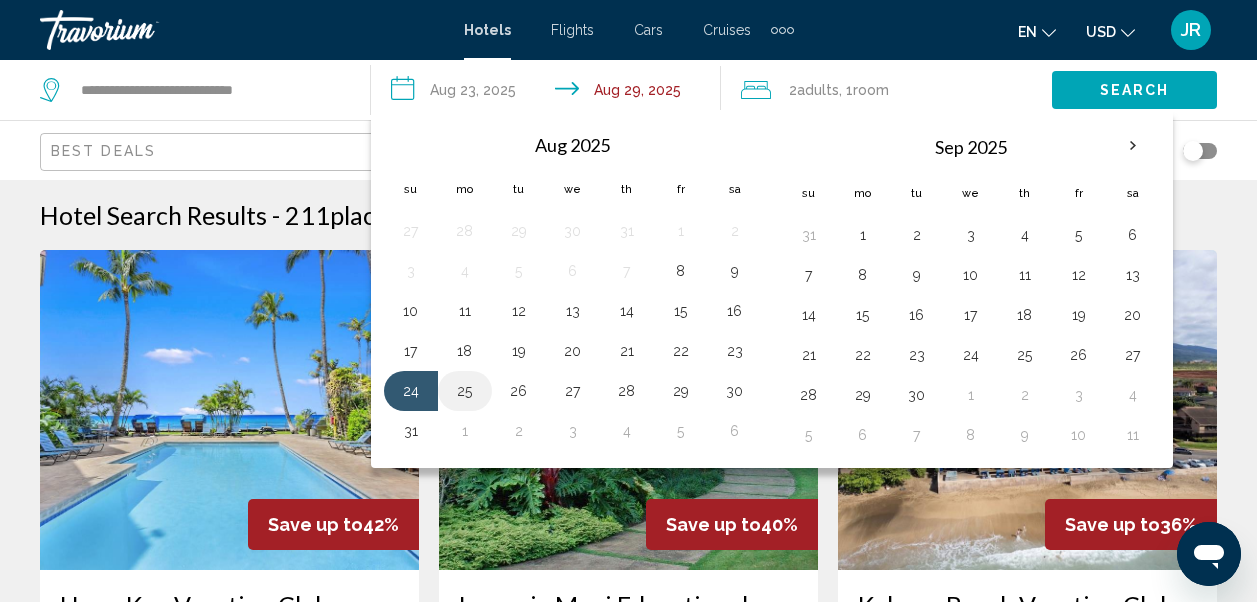 click on "25" at bounding box center [465, 391] 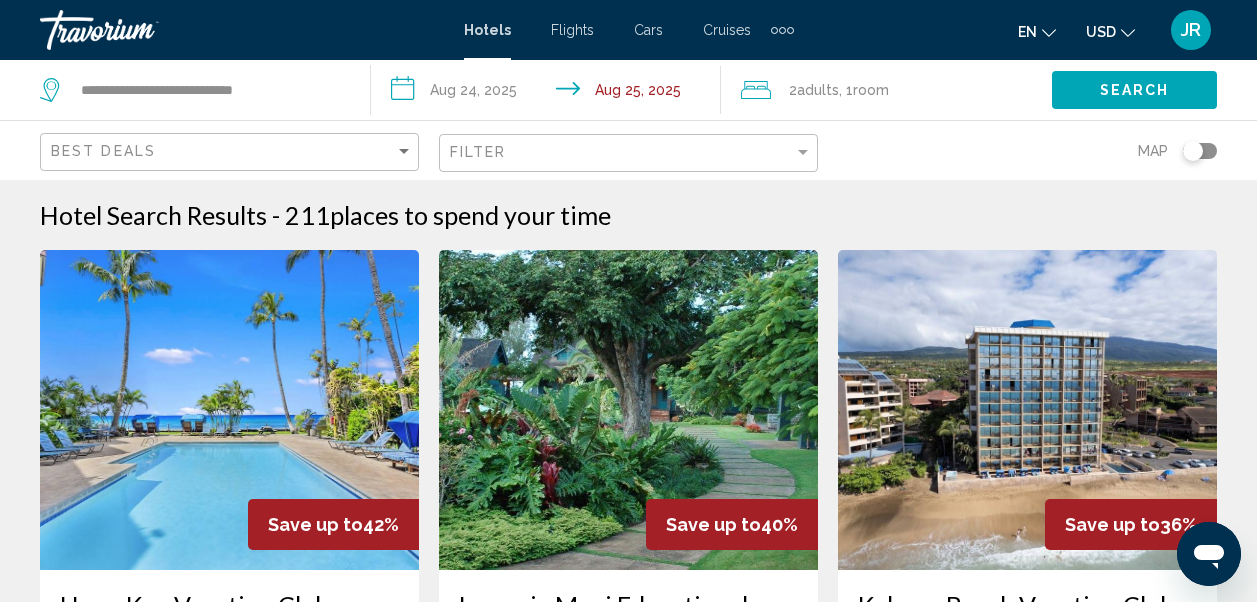 type on "**********" 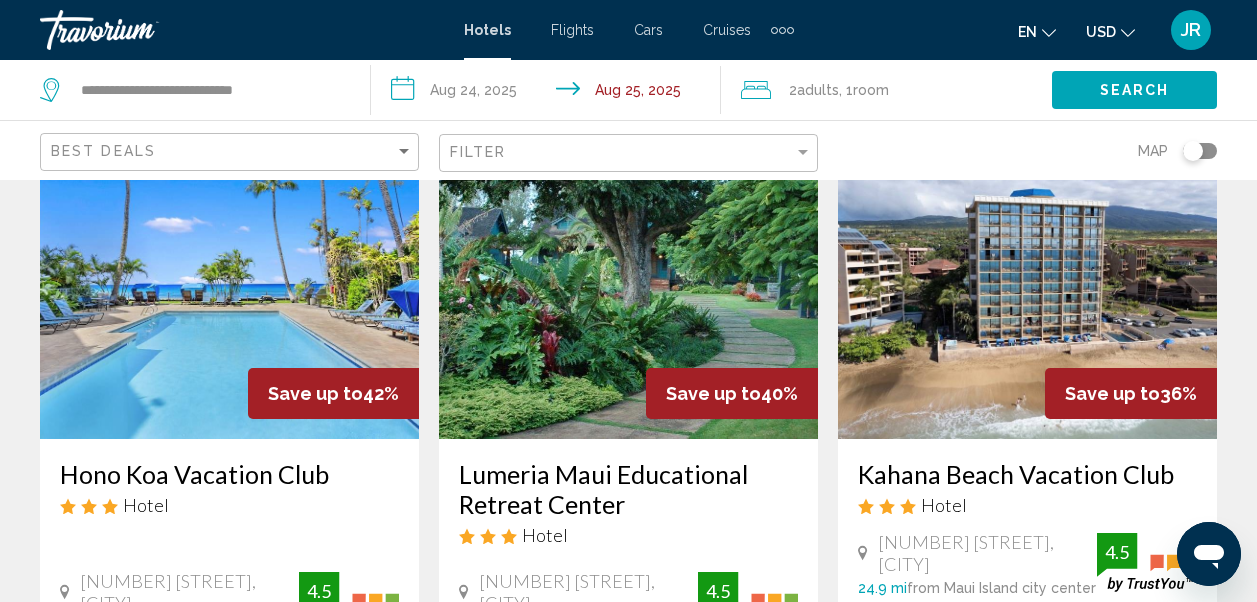 scroll, scrollTop: 0, scrollLeft: 0, axis: both 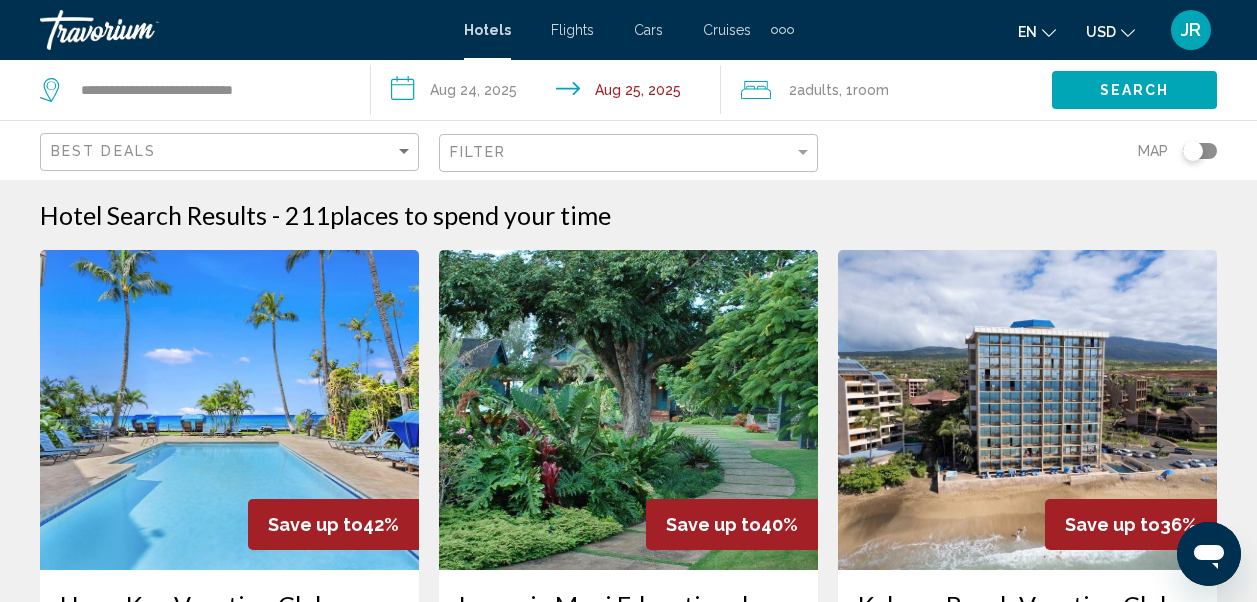 click on "Search" 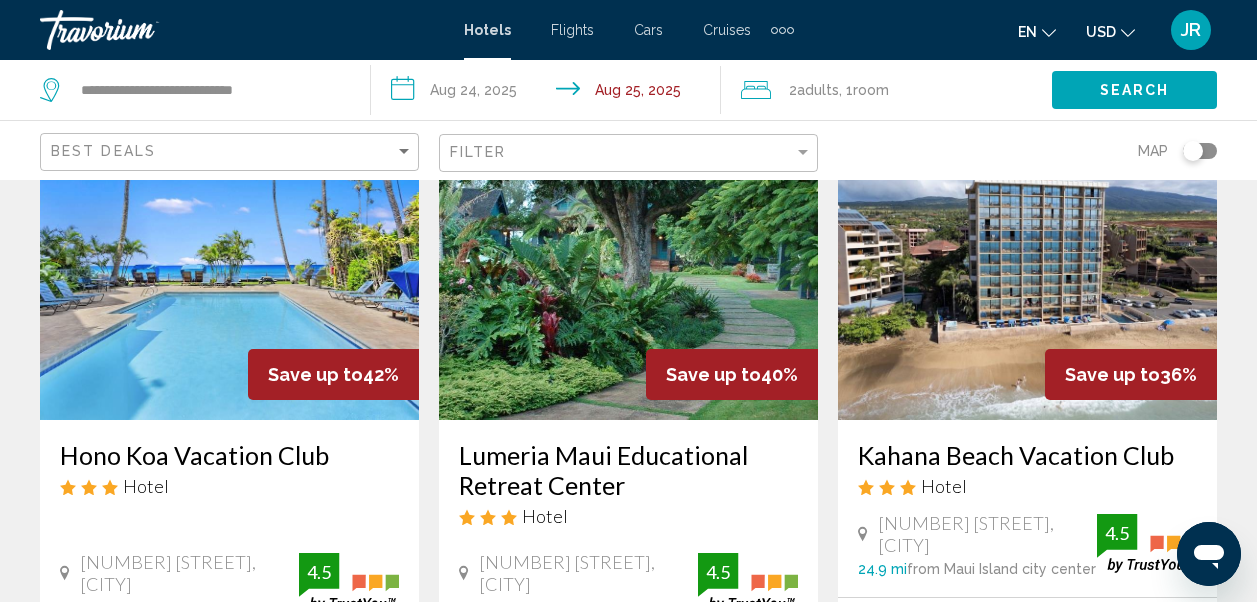 scroll, scrollTop: 0, scrollLeft: 0, axis: both 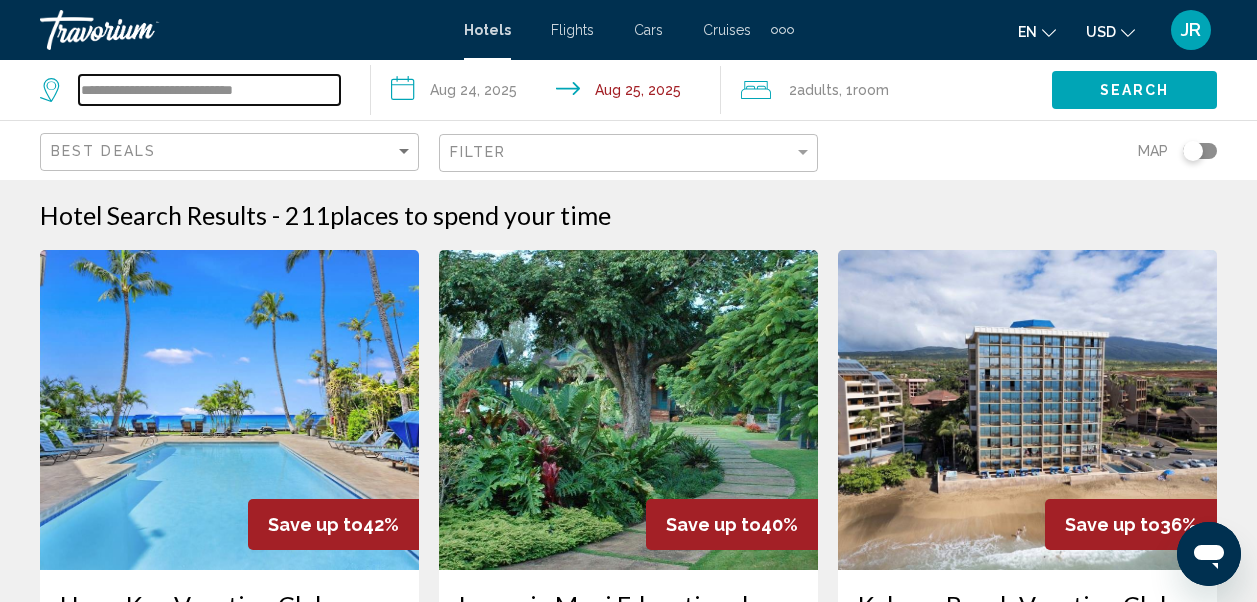 click on "**********" at bounding box center (209, 90) 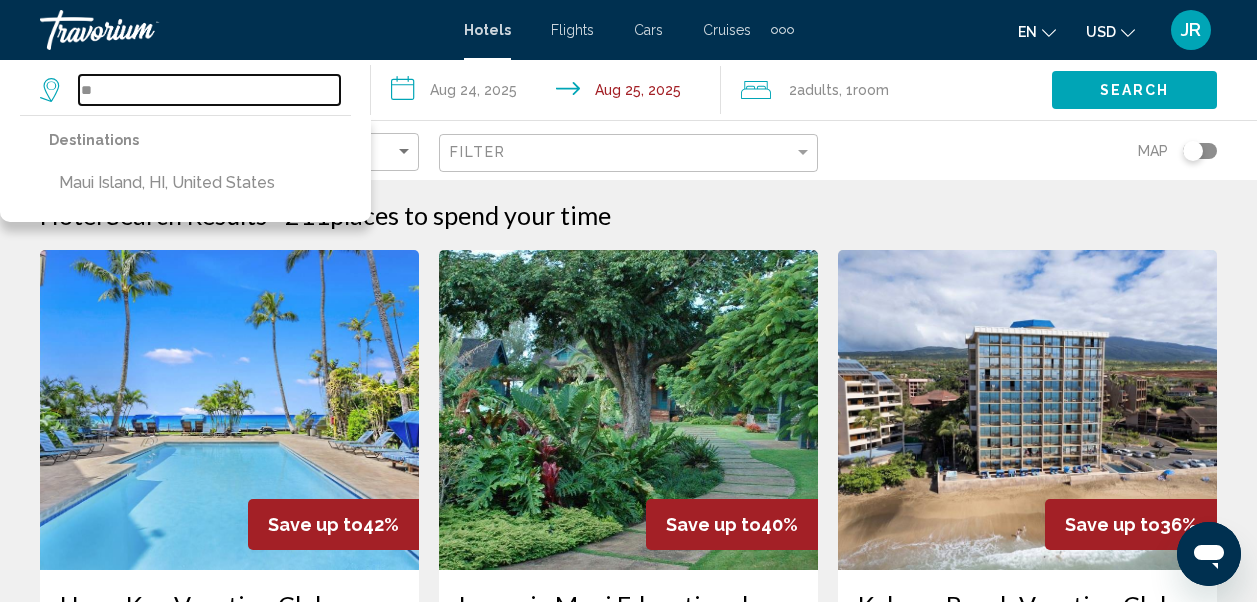 type on "*" 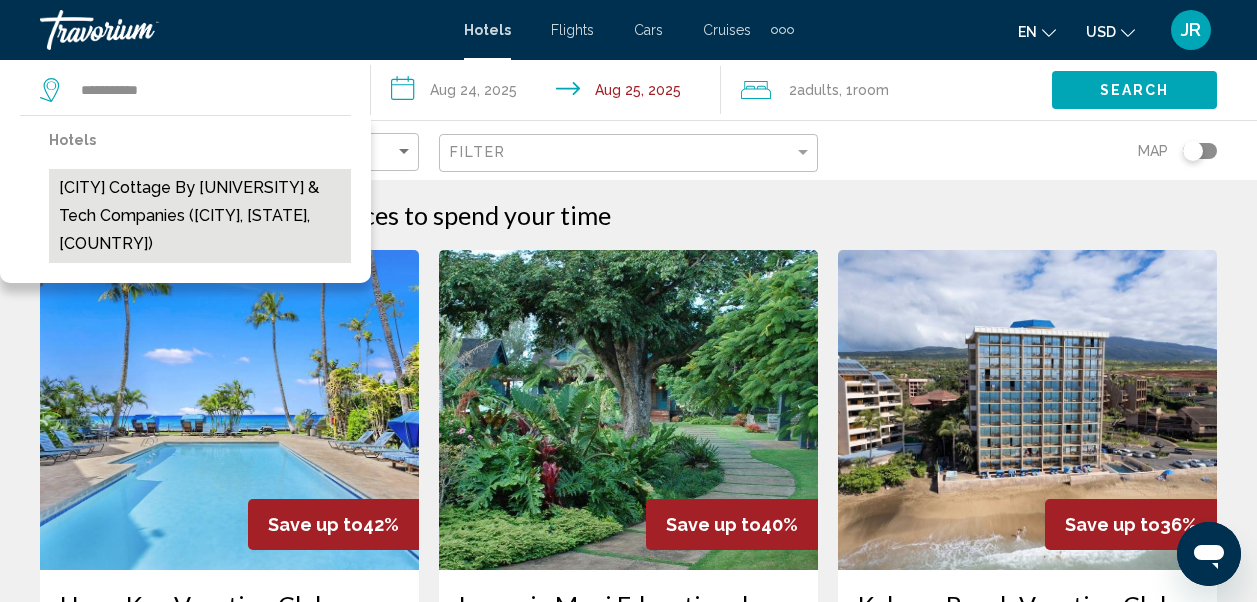 click on "[CITY] Cottage by [UNIVERSITY] & Tech Companies ([CITY], [STATE], [COUNTRY])" at bounding box center (200, 216) 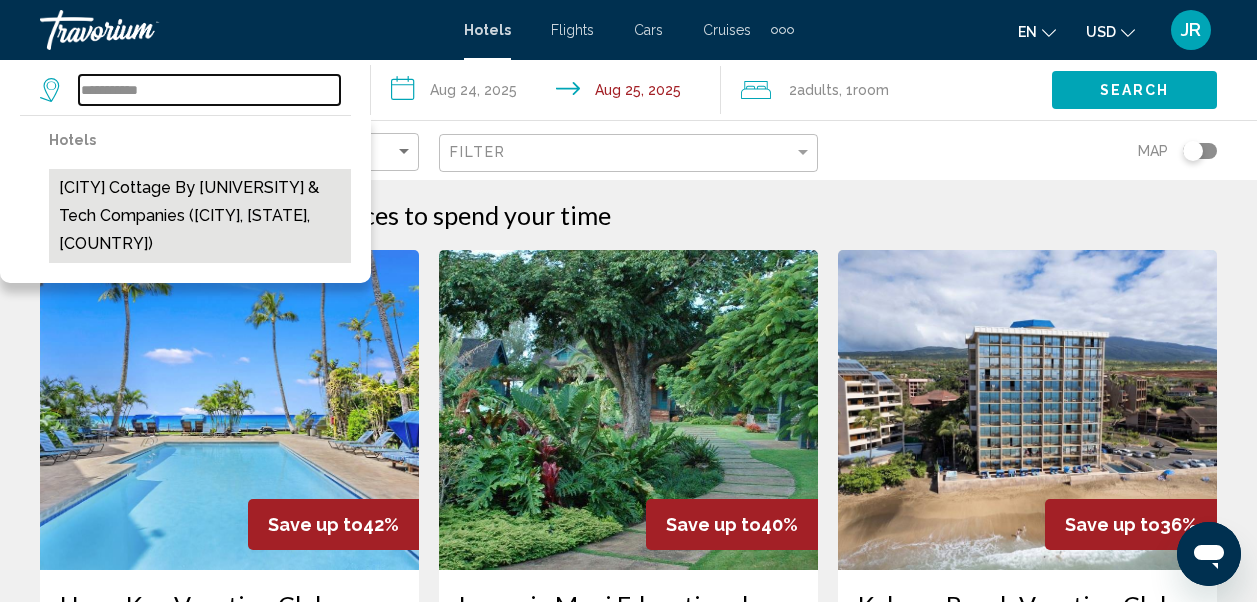 type on "**********" 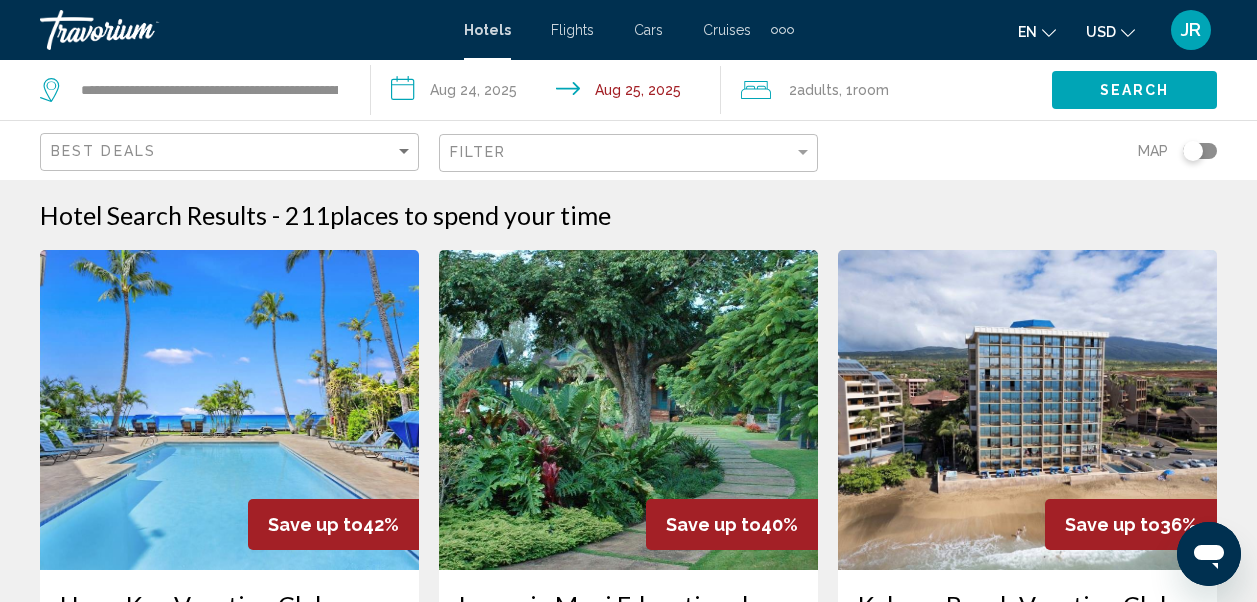 click on "Search" 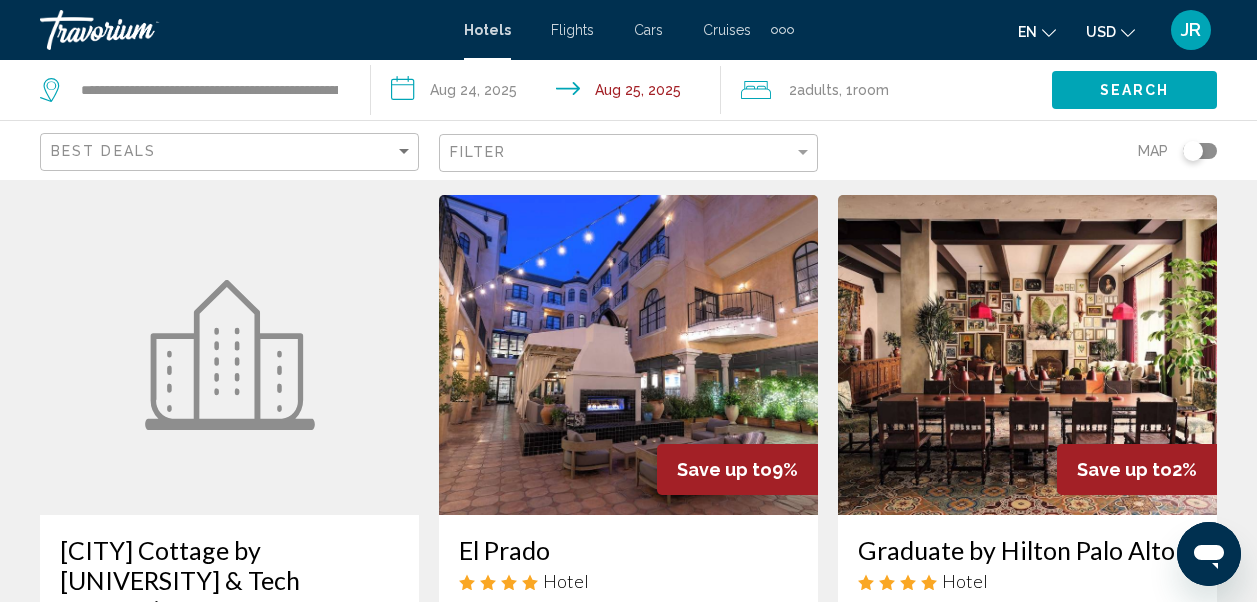 scroll, scrollTop: 49, scrollLeft: 0, axis: vertical 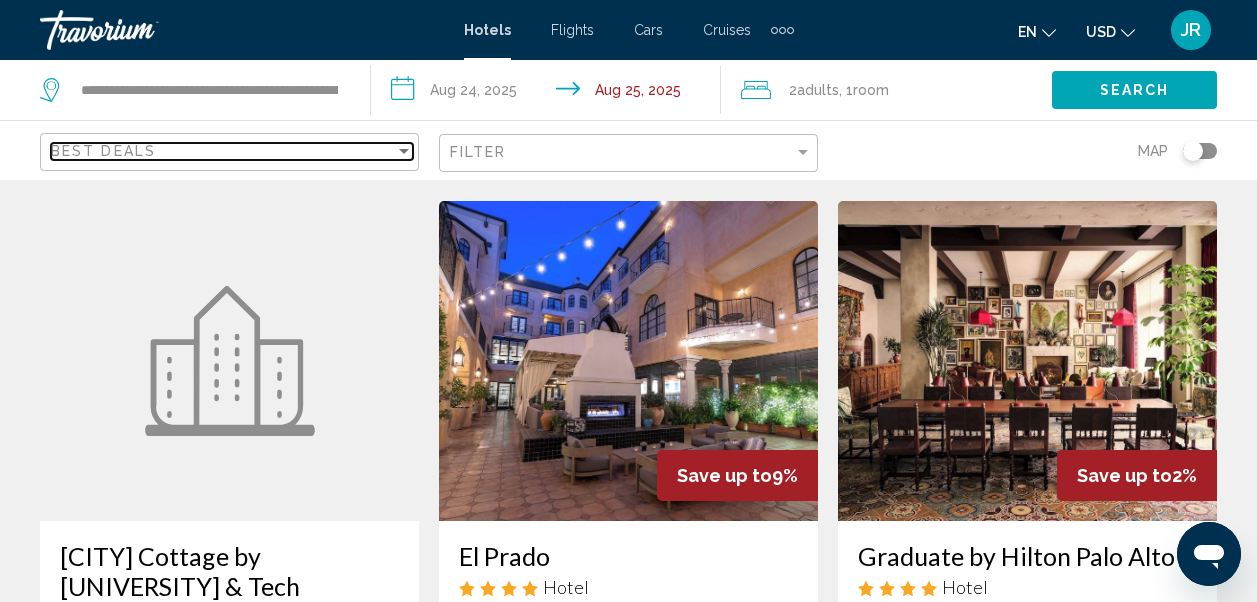 click on "Best Deals" at bounding box center (223, 151) 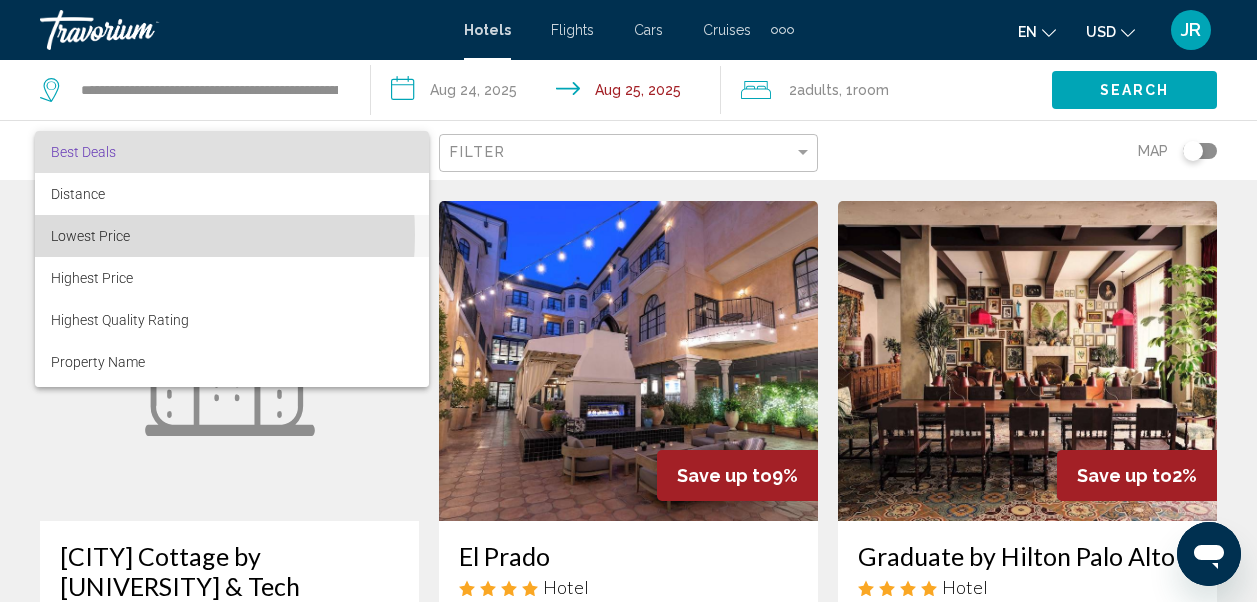 click on "Lowest Price" at bounding box center [90, 236] 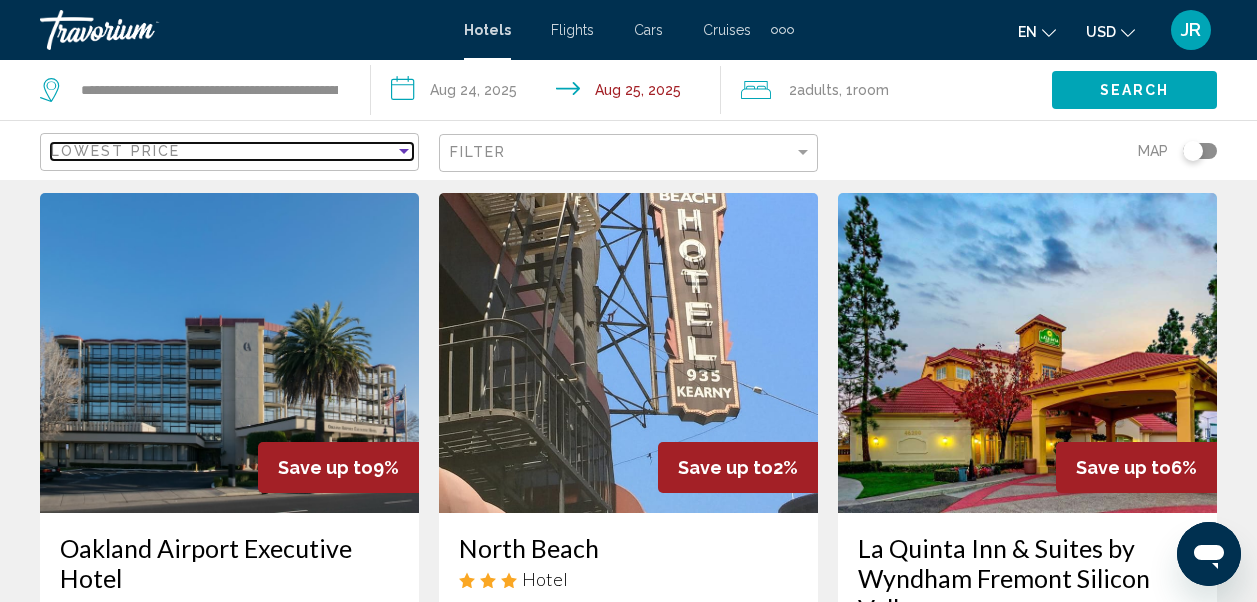 scroll, scrollTop: 36, scrollLeft: 0, axis: vertical 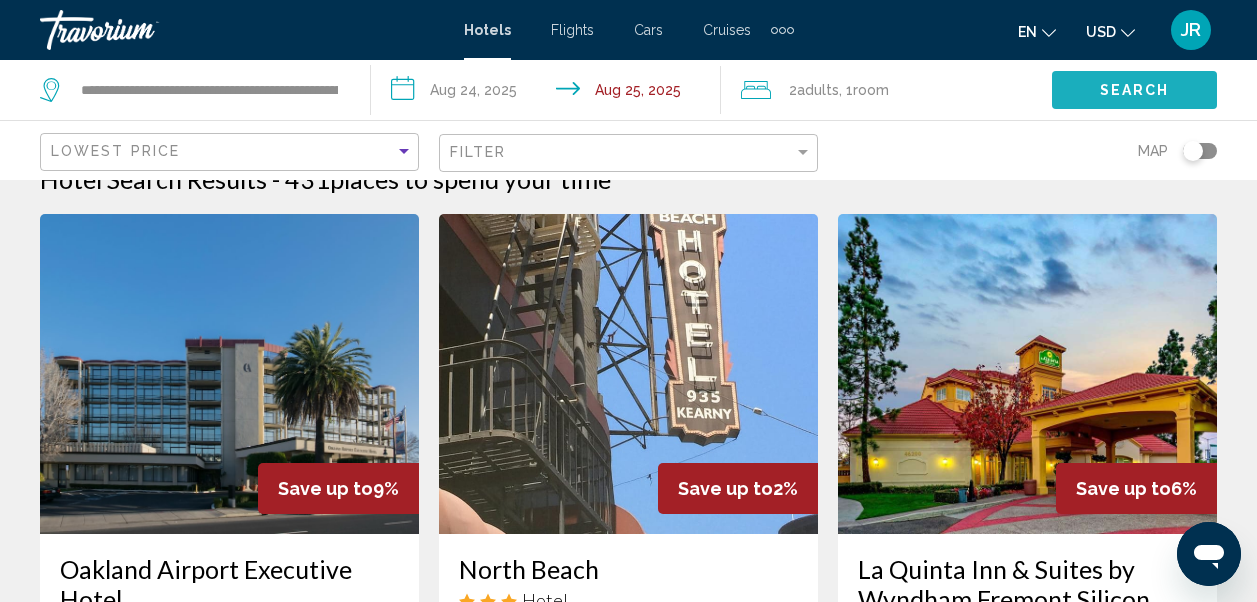click on "Search" 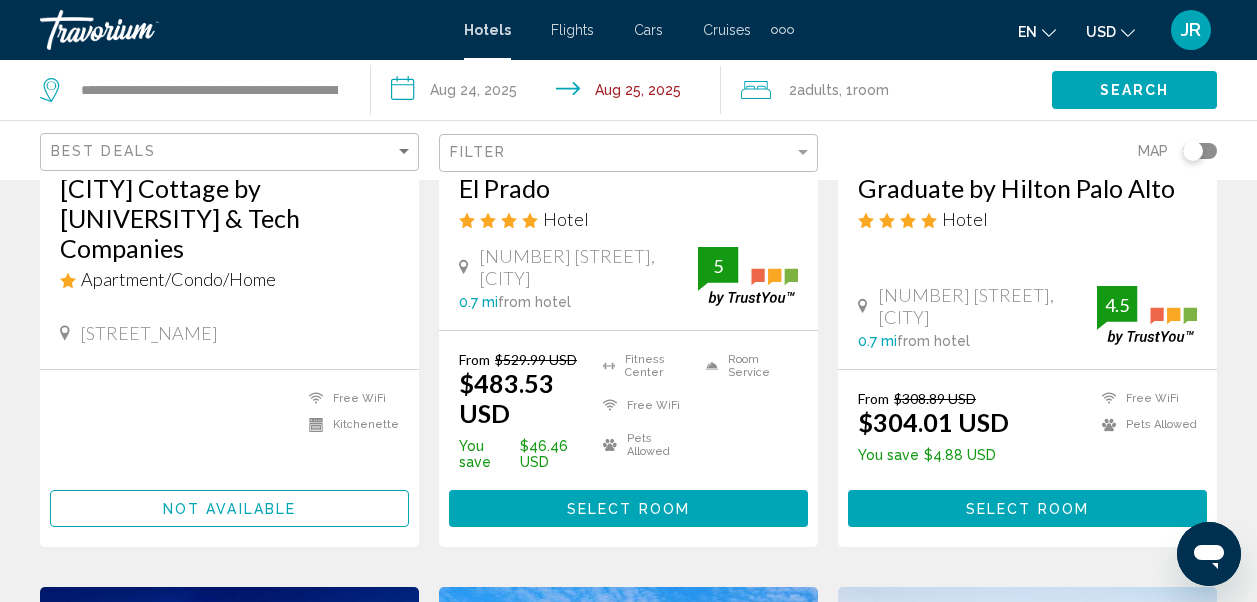 scroll, scrollTop: 415, scrollLeft: 0, axis: vertical 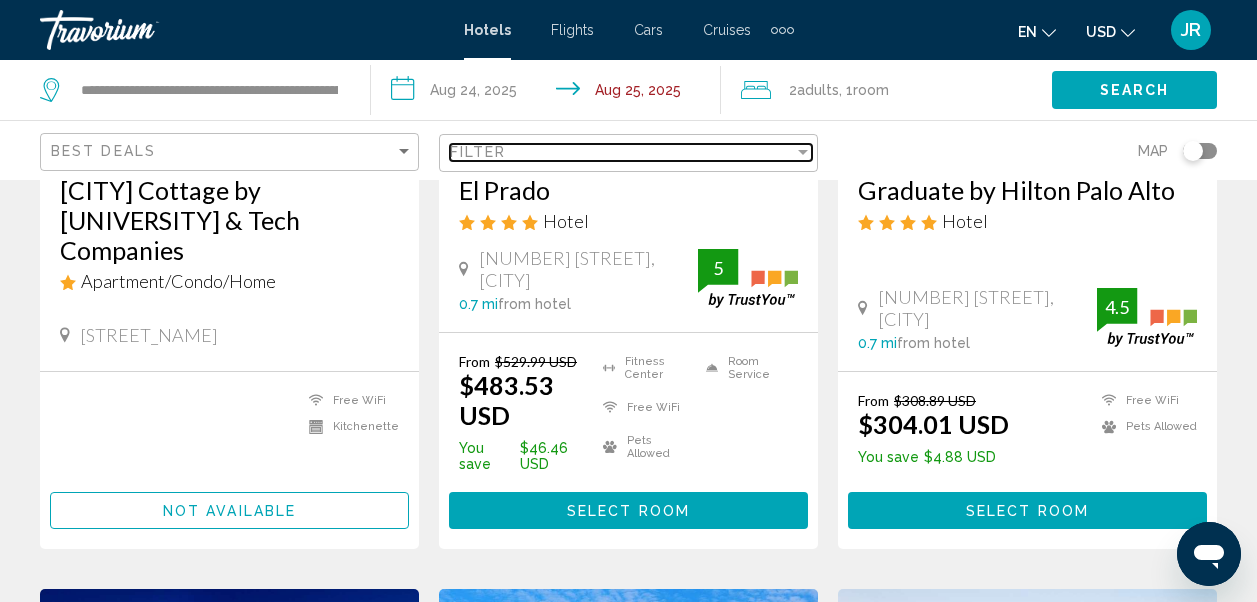 click on "Filter" at bounding box center [622, 152] 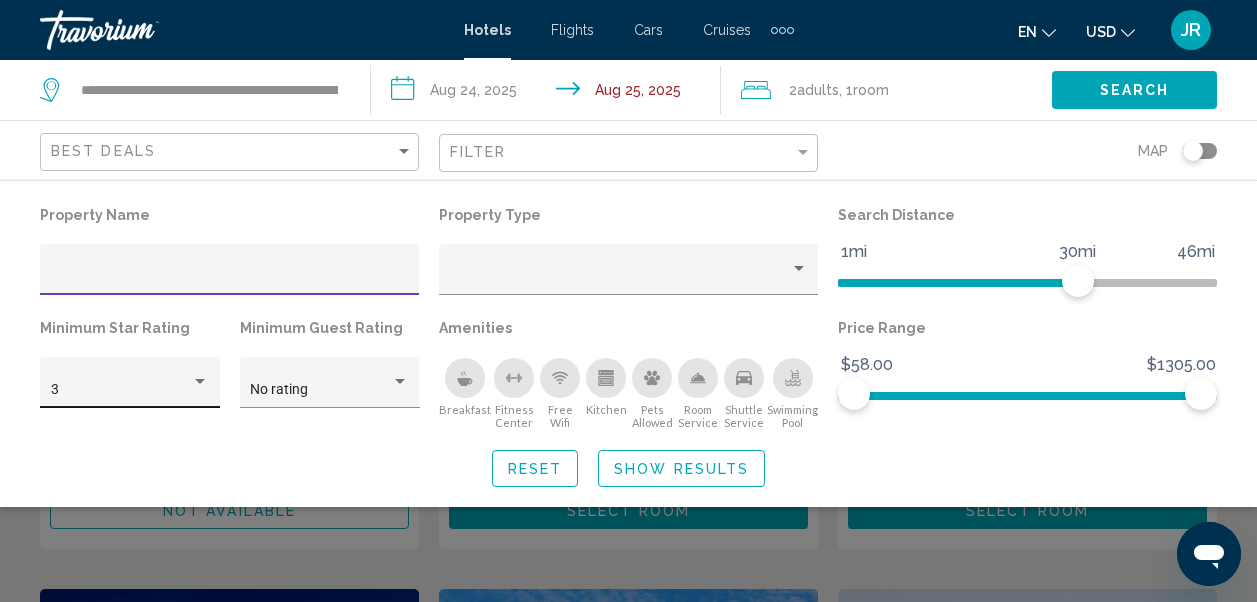 click at bounding box center (200, 381) 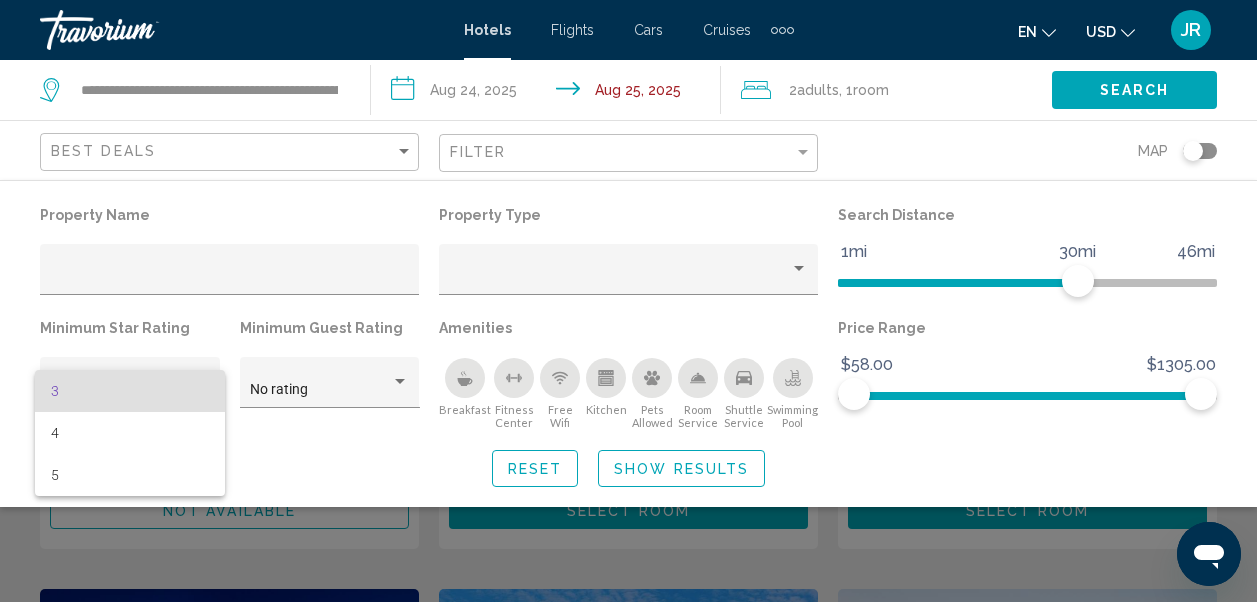 click on "3" at bounding box center (130, 391) 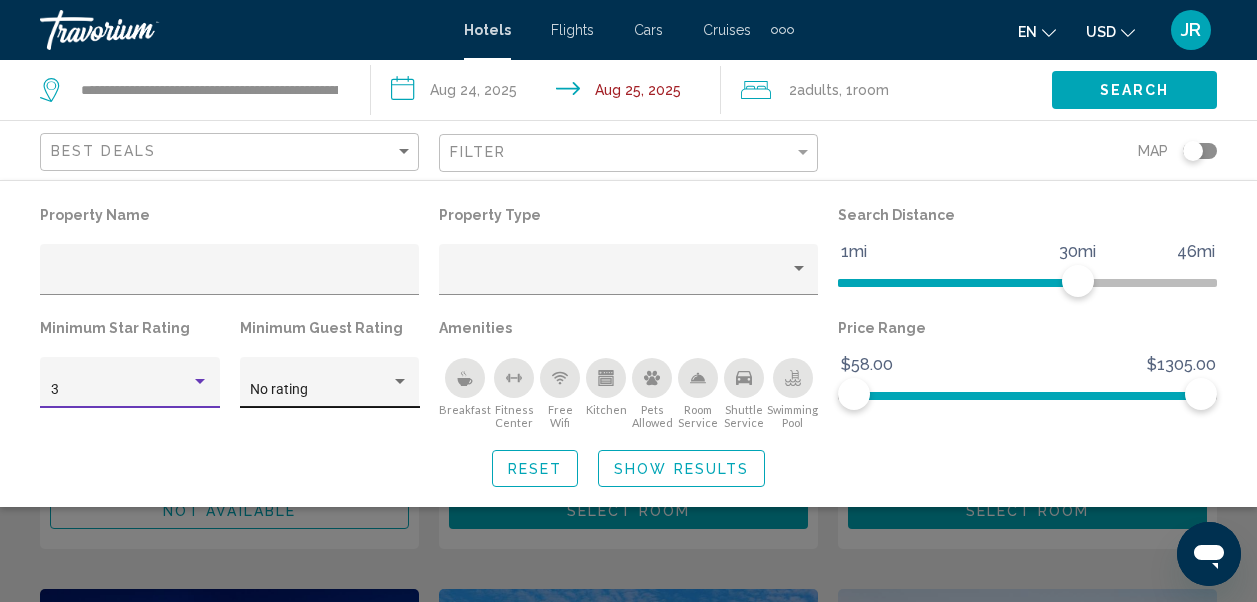 click on "No rating" at bounding box center [320, 390] 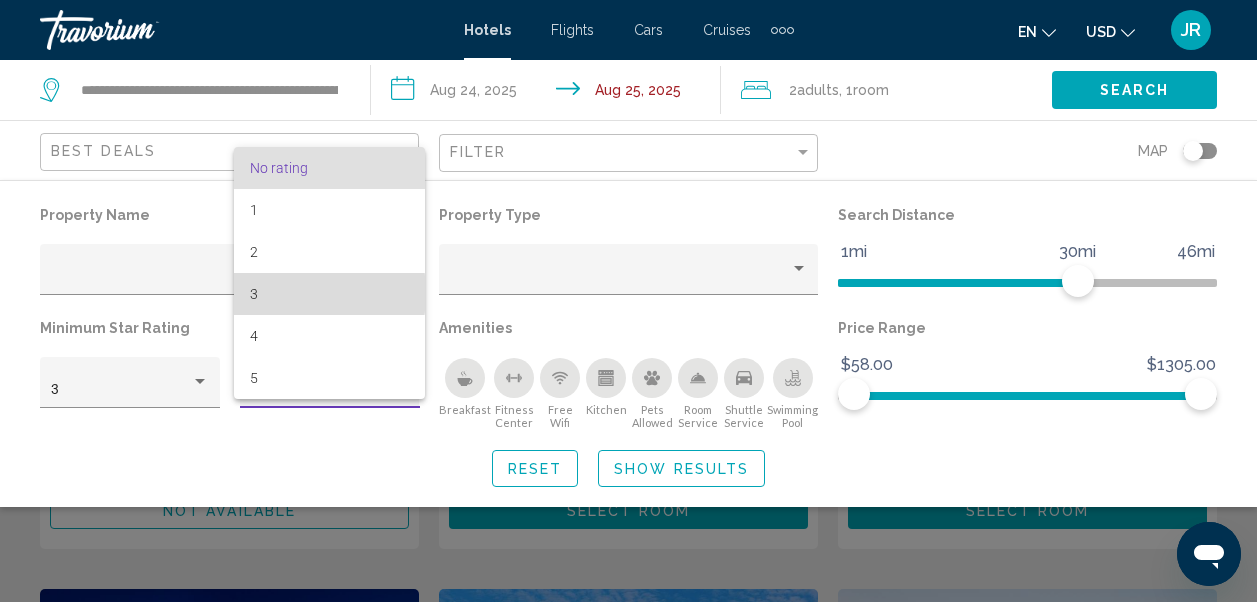 click on "3" at bounding box center [329, 294] 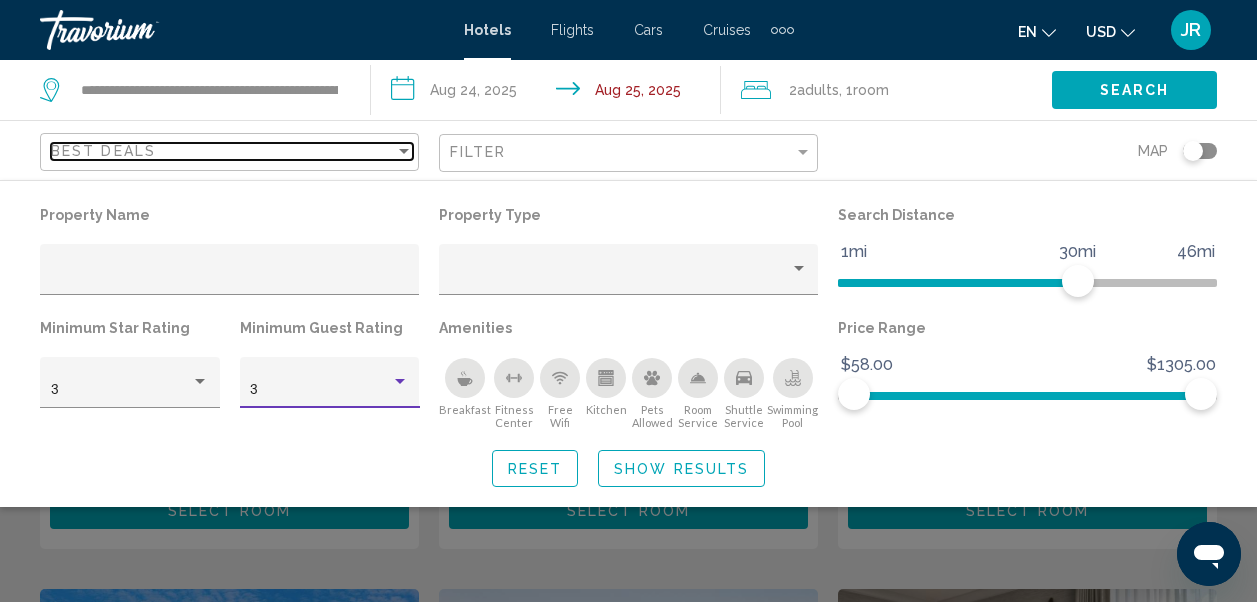 click on "Best Deals" at bounding box center (223, 151) 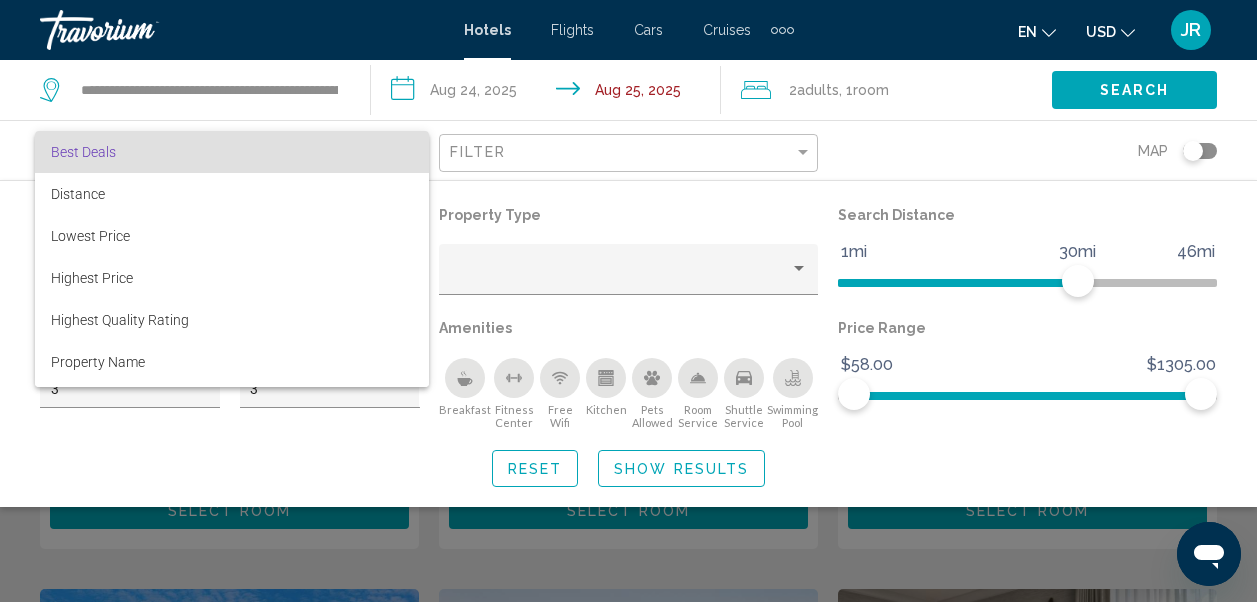 click at bounding box center [628, 301] 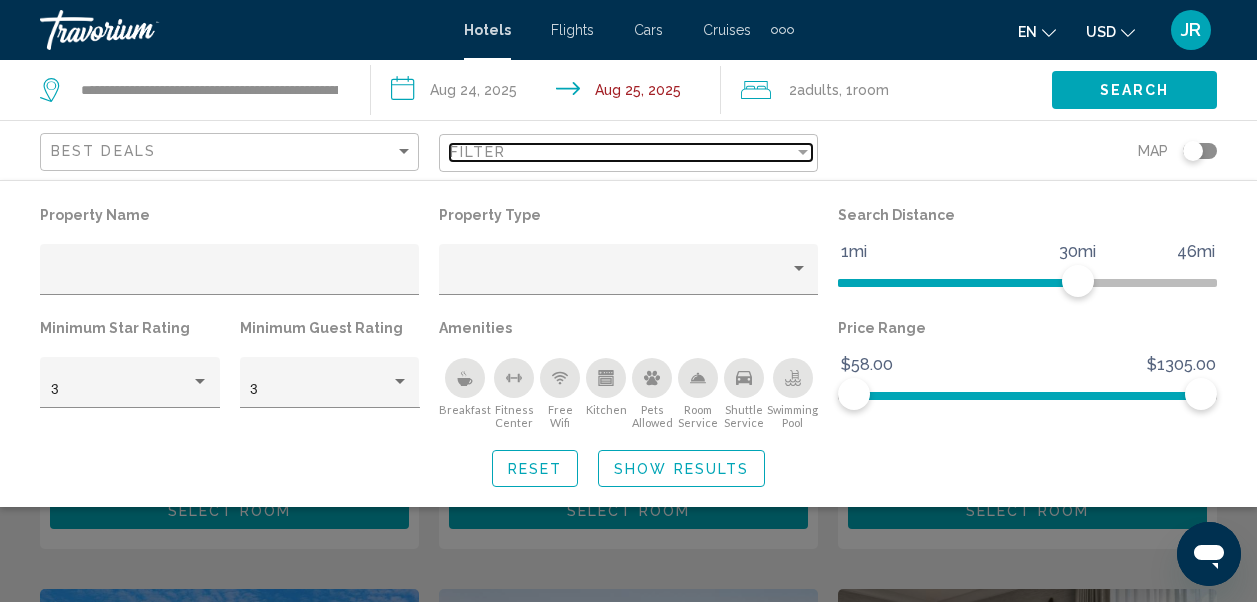 click on "Filter" at bounding box center (622, 152) 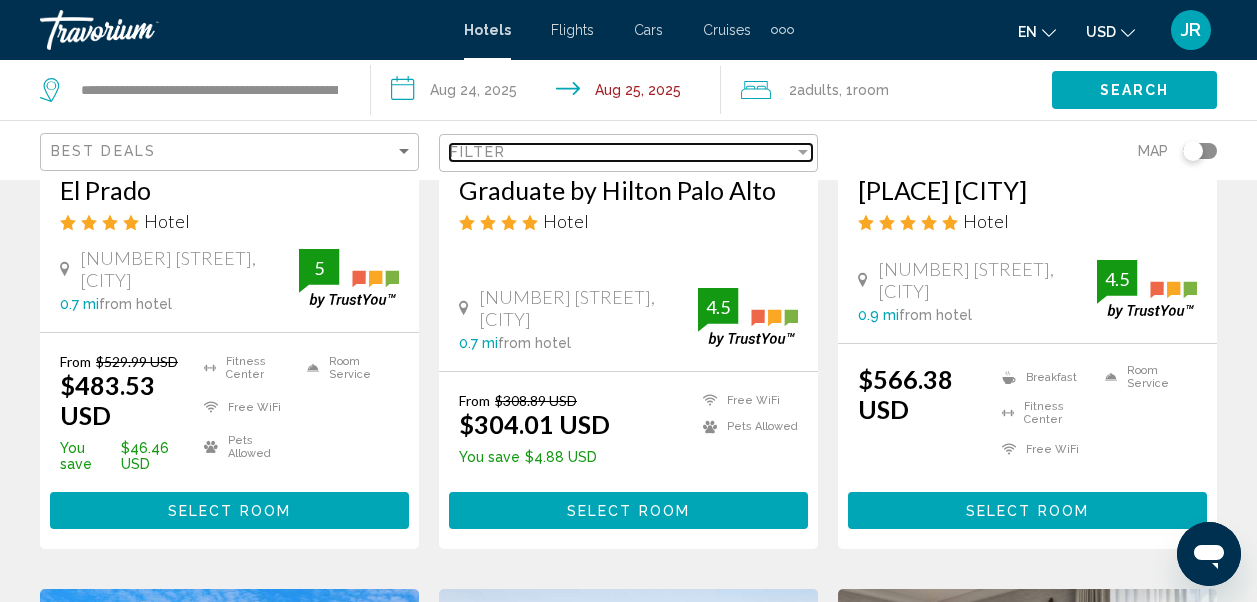 click at bounding box center (803, 152) 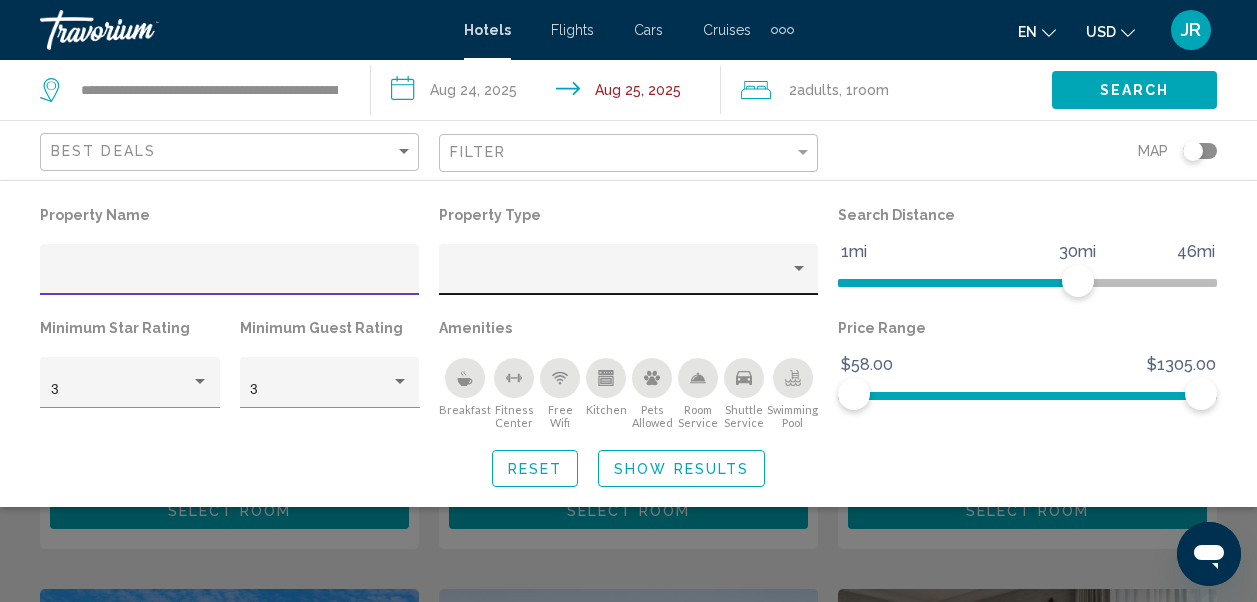 click at bounding box center [799, 269] 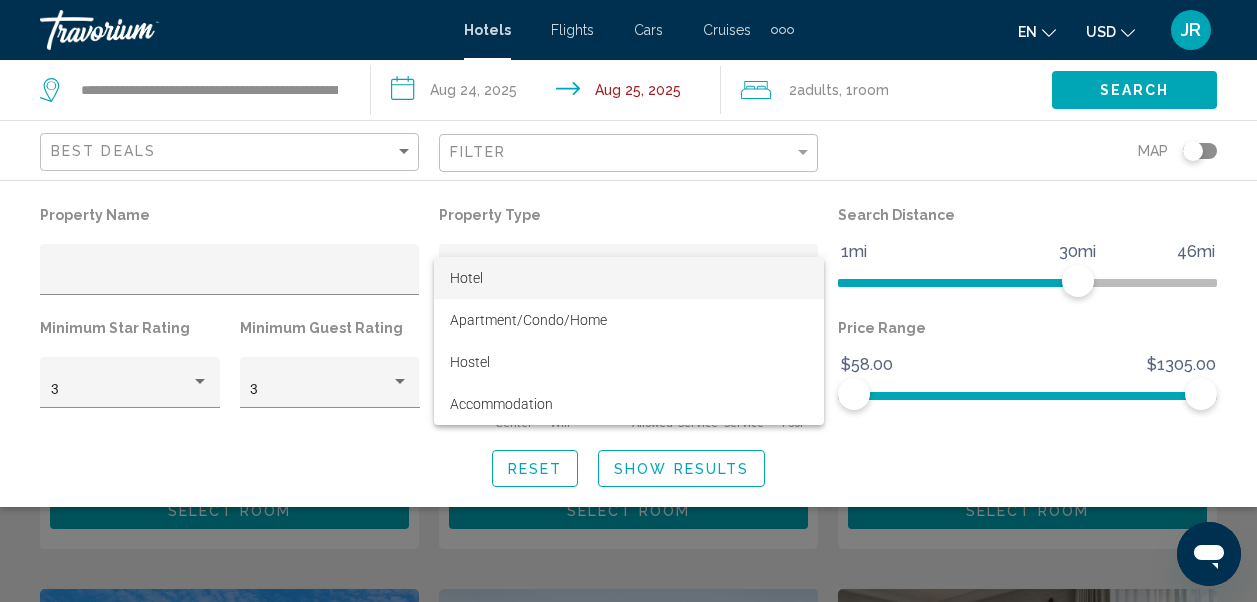 click on "Hotel" at bounding box center [466, 278] 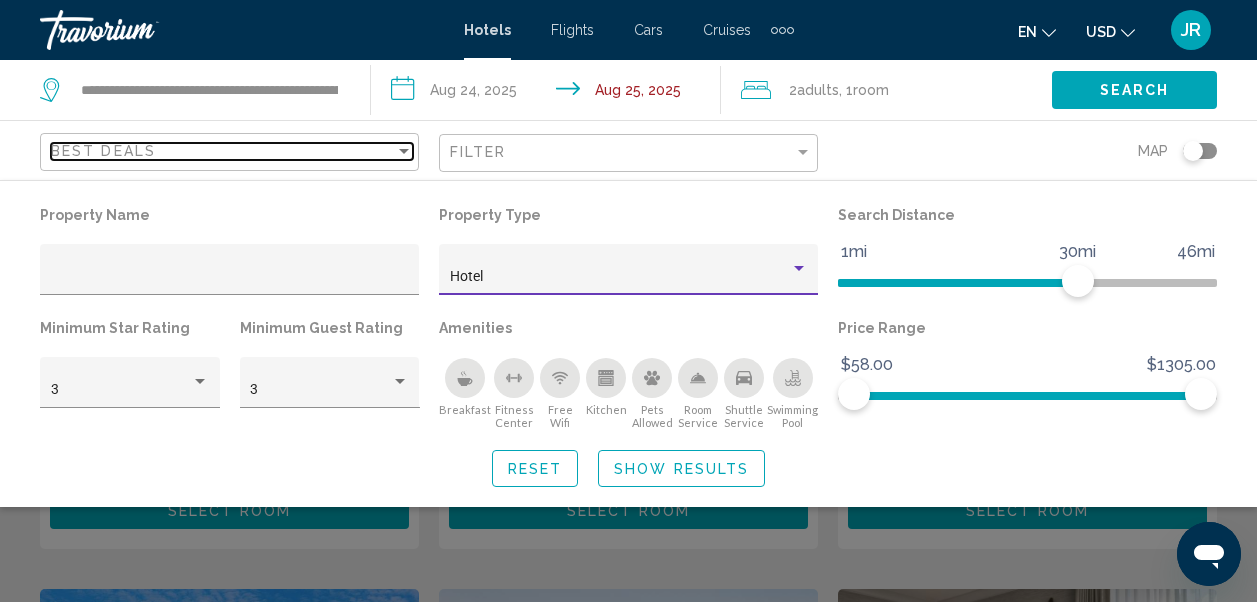 click on "Best Deals" at bounding box center [223, 151] 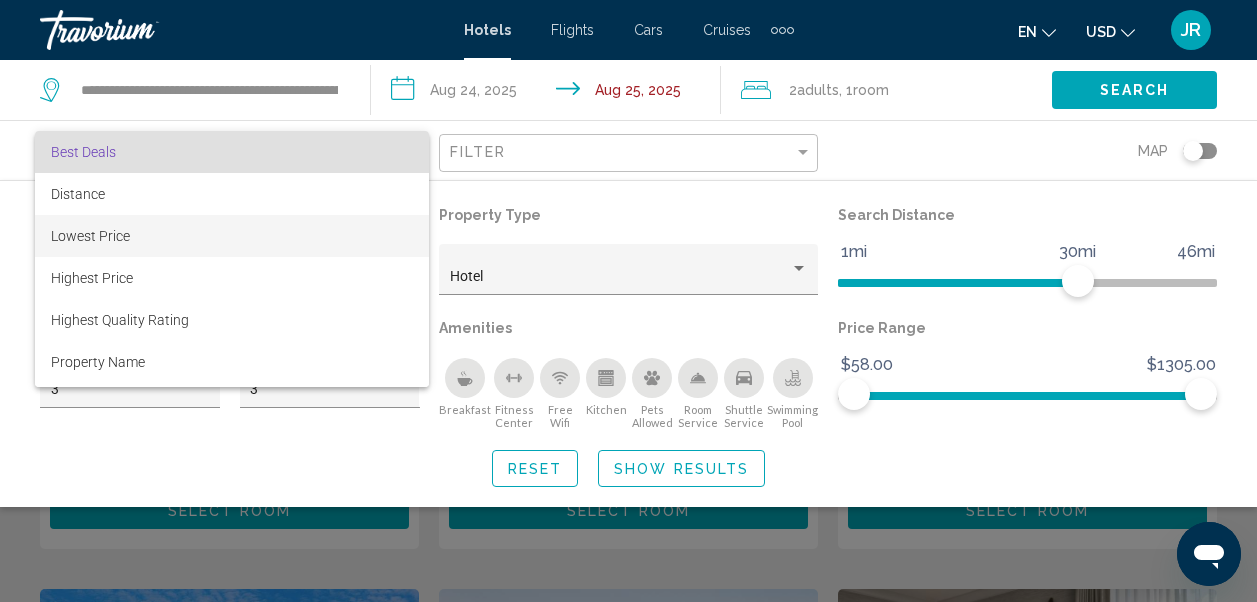 click on "Lowest Price" at bounding box center [90, 236] 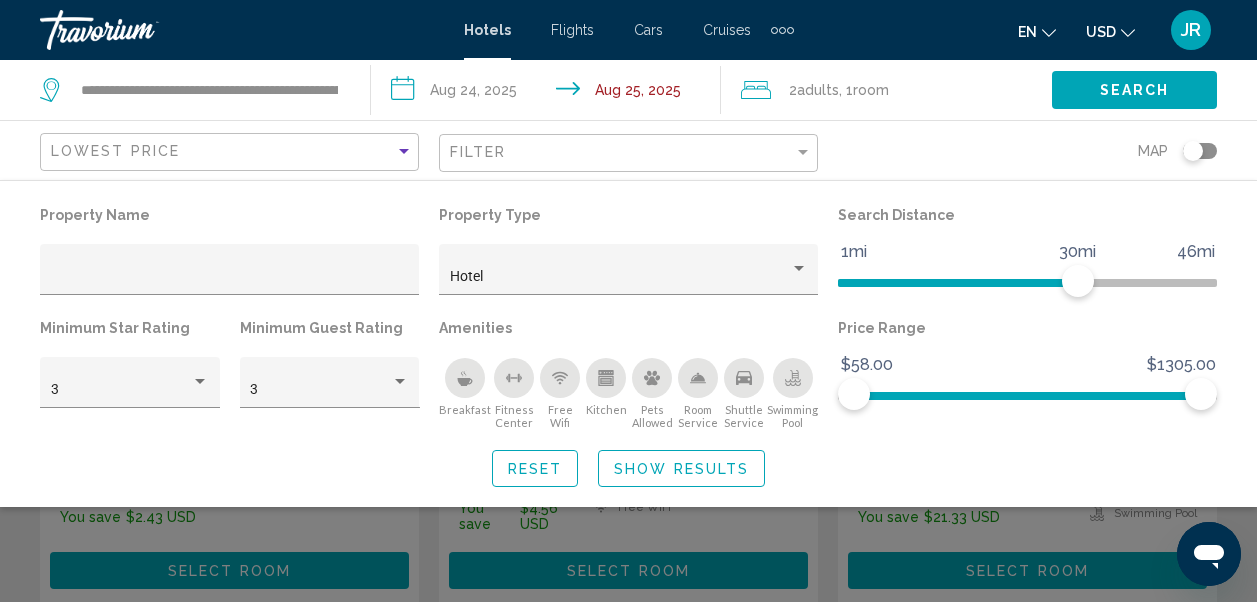 click on "Search" 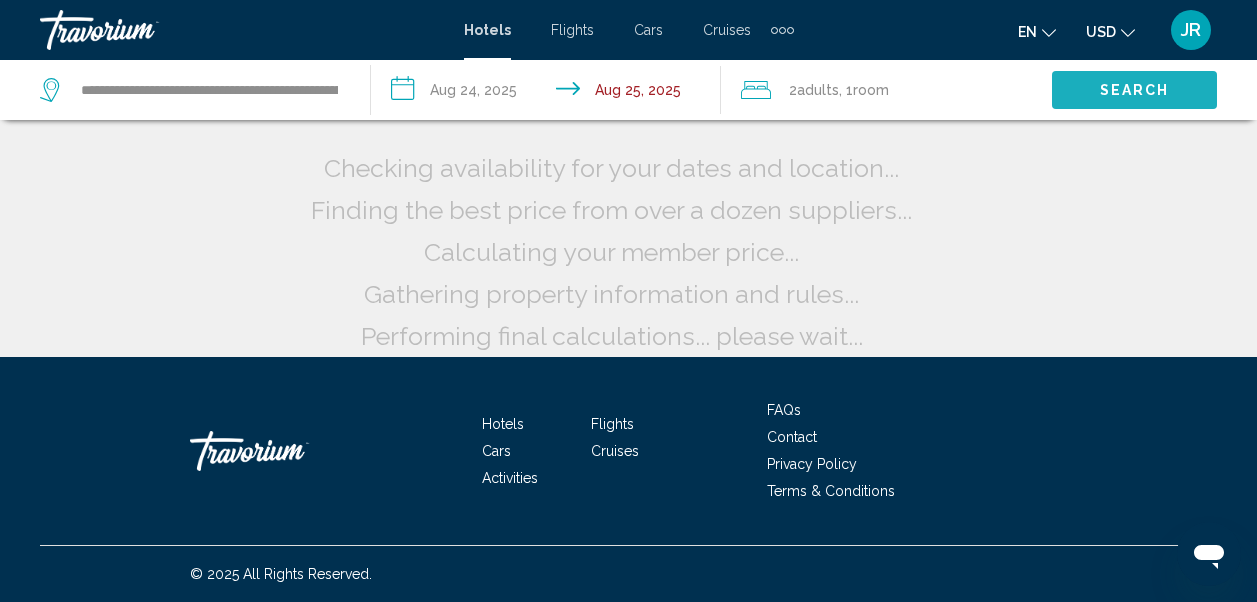 scroll, scrollTop: 55, scrollLeft: 0, axis: vertical 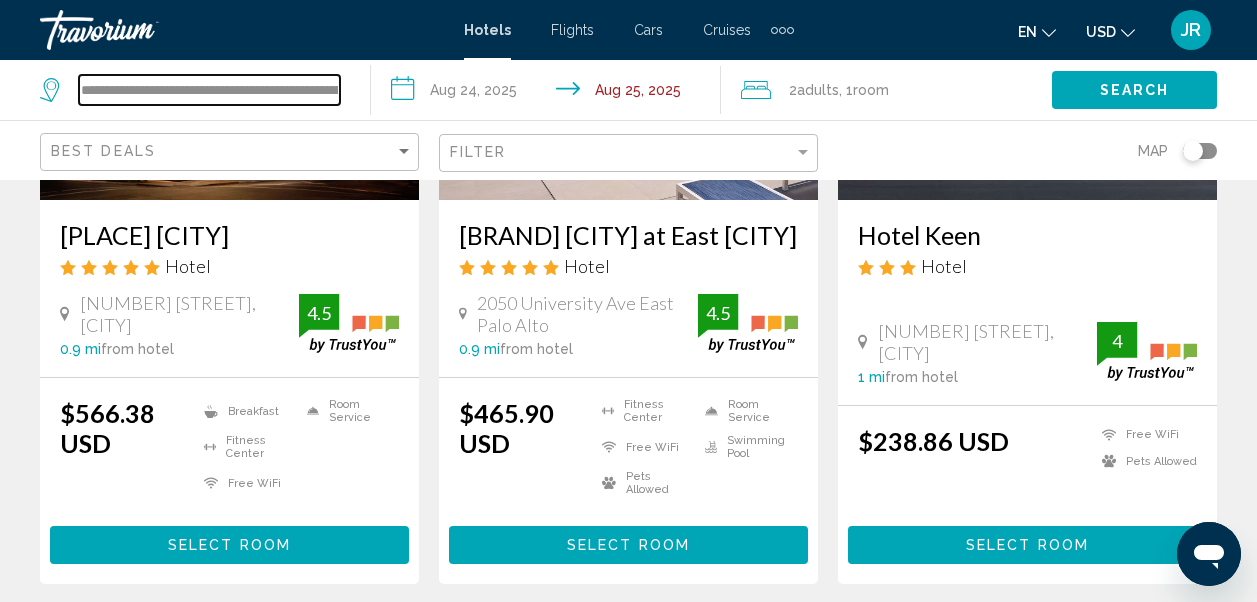 click on "**********" at bounding box center [209, 90] 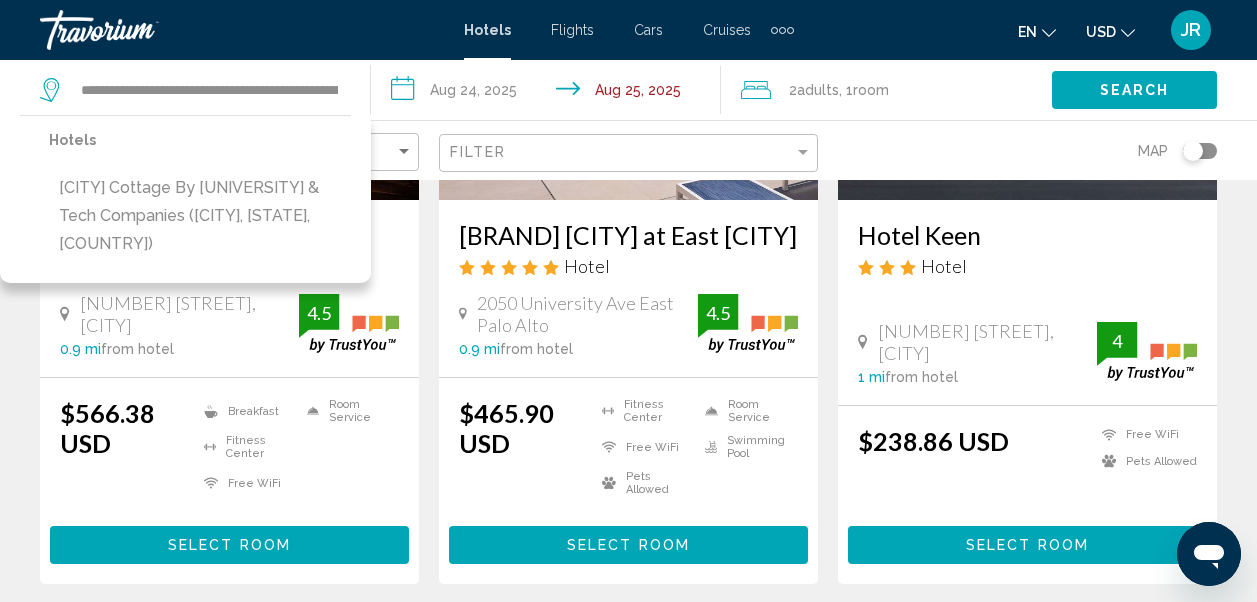 click on "Room Service" at bounding box center (348, 411) 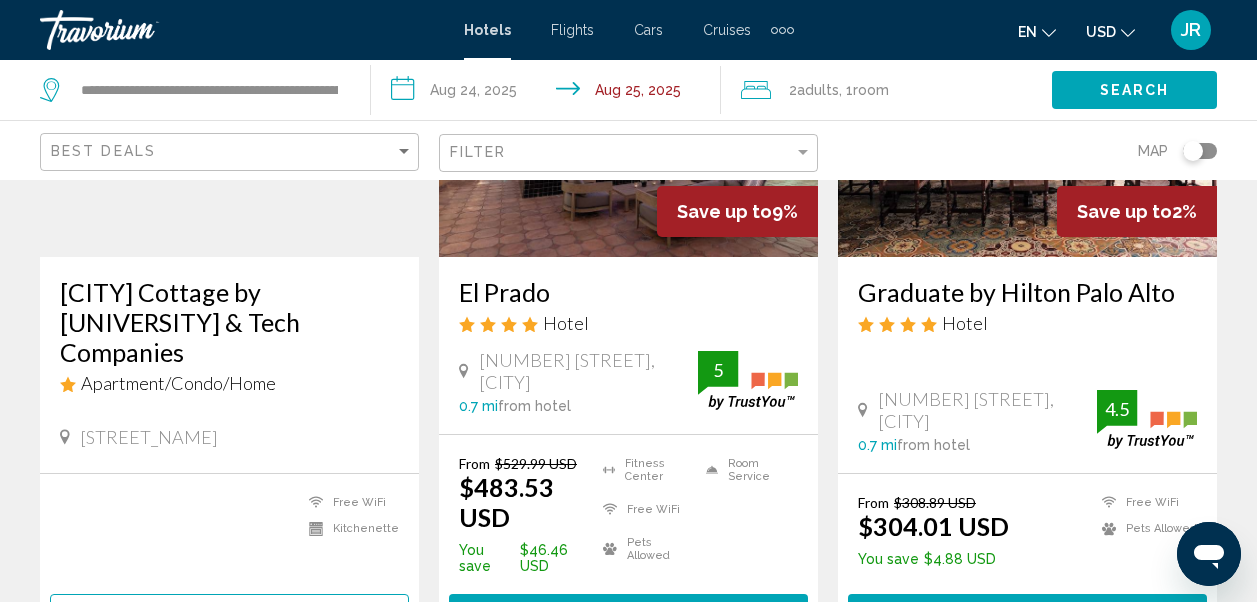 scroll, scrollTop: 313, scrollLeft: 0, axis: vertical 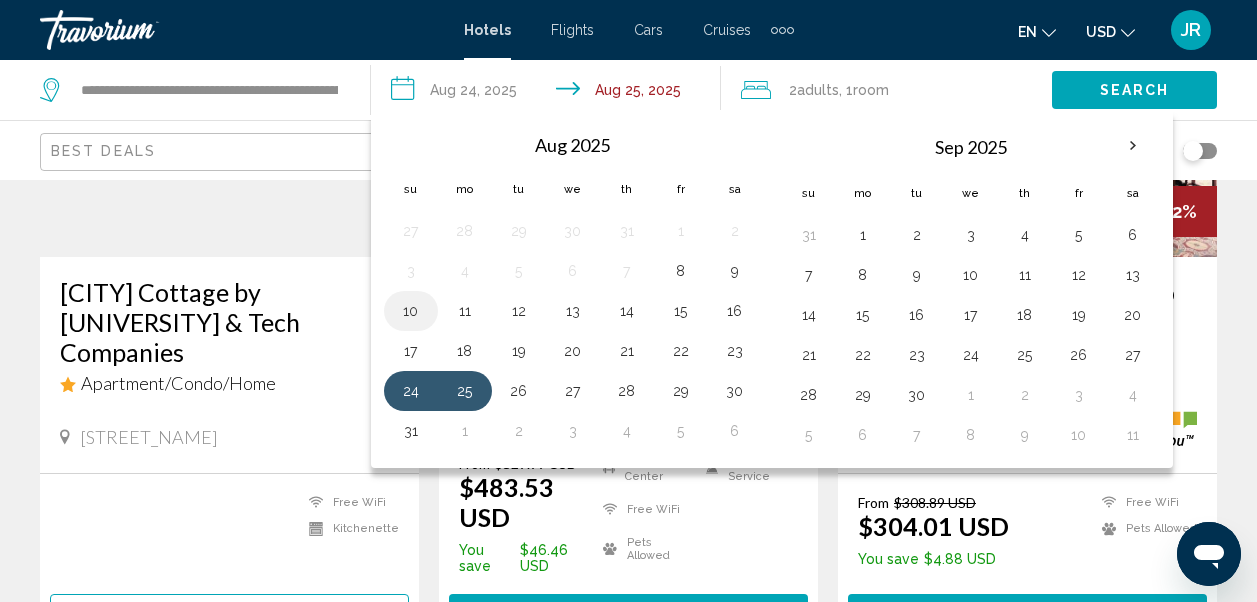 click on "10" at bounding box center [411, 311] 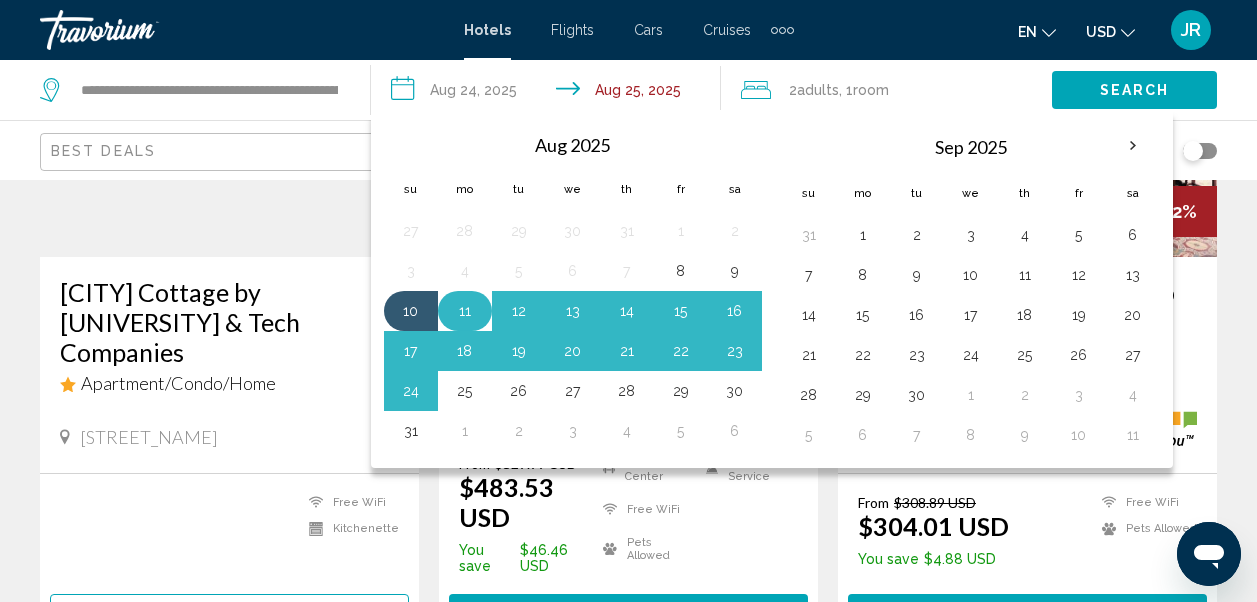 click on "11" at bounding box center (465, 311) 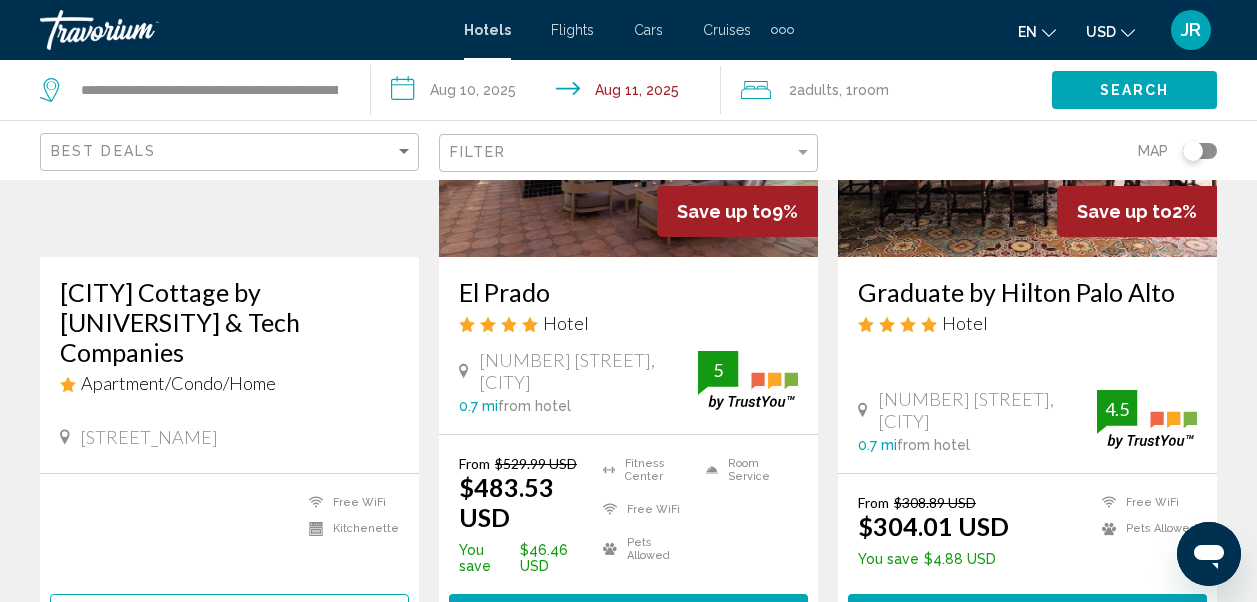 click on "Search" 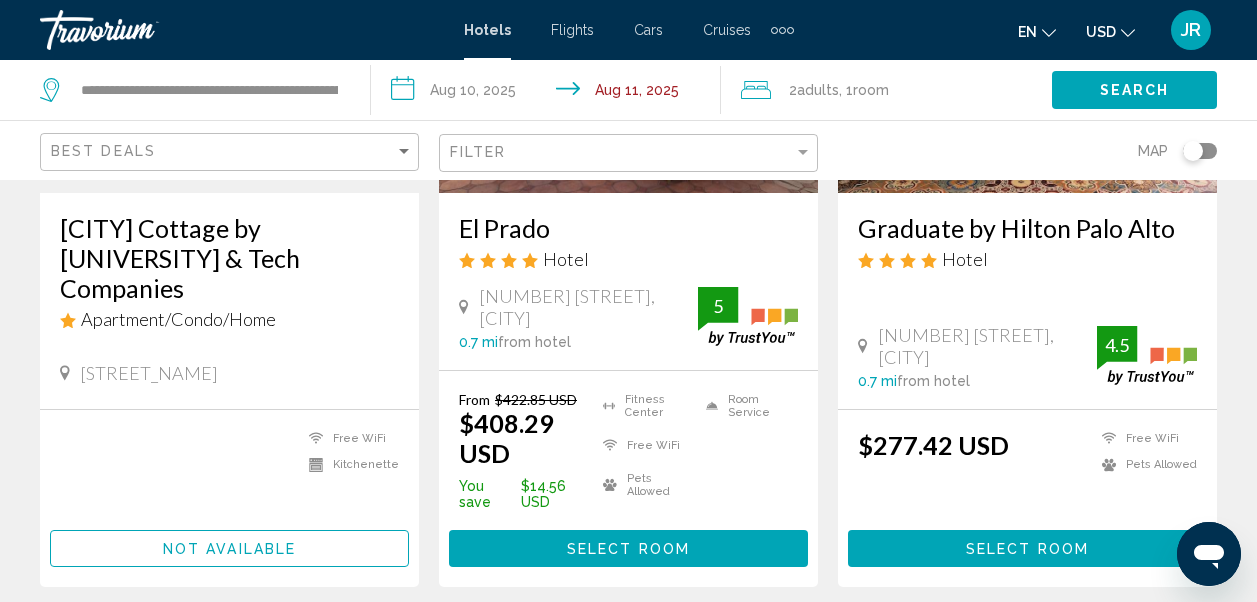 scroll, scrollTop: 378, scrollLeft: 0, axis: vertical 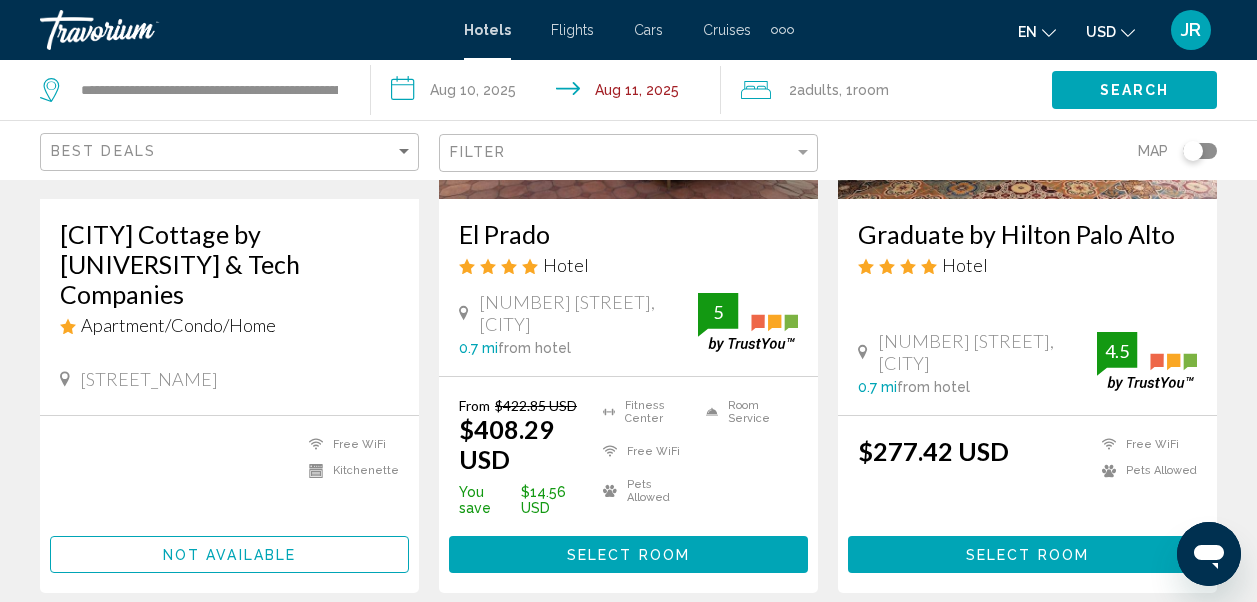 click on "[CITY] ''[STARTUP_NAME]'' ([CITY], [COUNTRY])
Apartment/Condo/Home
[STREET_NAME] 0 mi  from hotel
Free WiFi
Kitchenette  Not available Save up to  3%   [EL_PRADO]
Hotel
[NUMBER] [STREET], [CITY] 0.7 mi  from hotel 5 From [PRICE] USD [DISCOUNTED_PRICE] USD  You save  [SAVINGS] USD
Fitness Center
Free WiFi
Pets Allowed
Room Service  5 Select Room  [BRAND] by [BRAND] [CITY]
Hotel 4.5" at bounding box center (628, 1372) 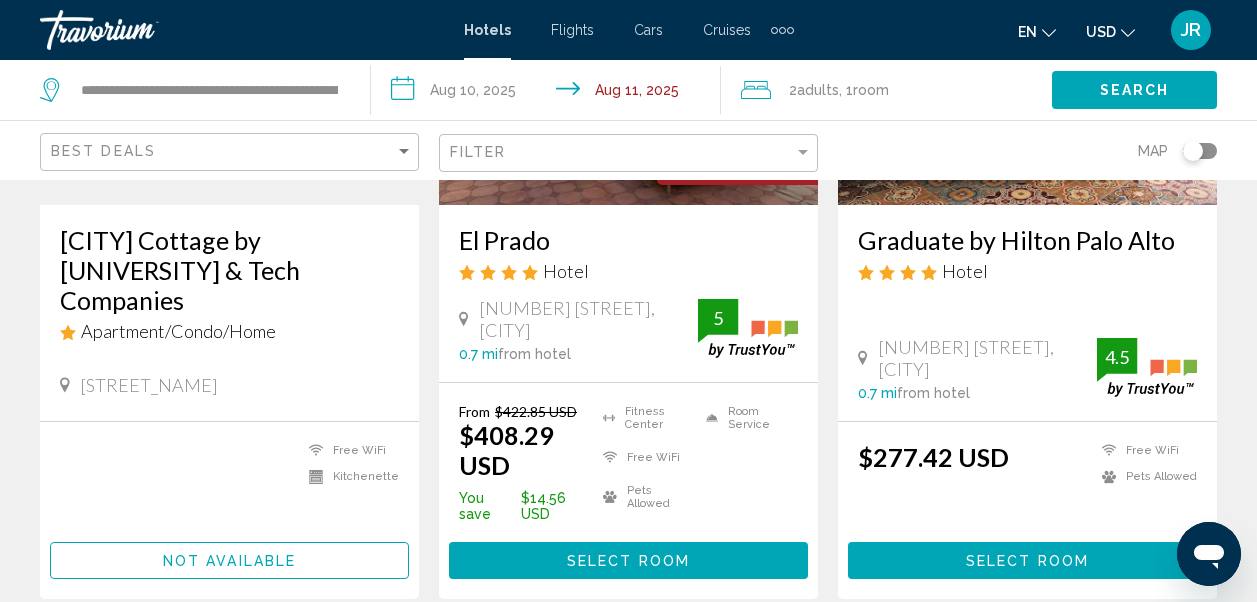 scroll, scrollTop: 0, scrollLeft: 0, axis: both 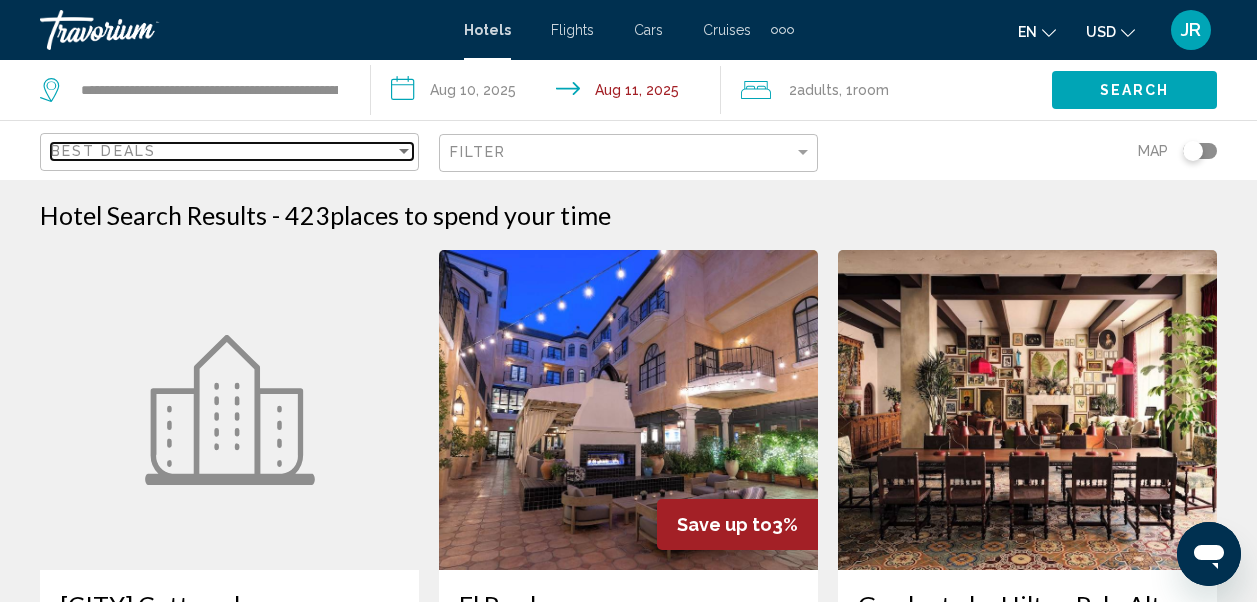 click on "Best Deals" at bounding box center (223, 151) 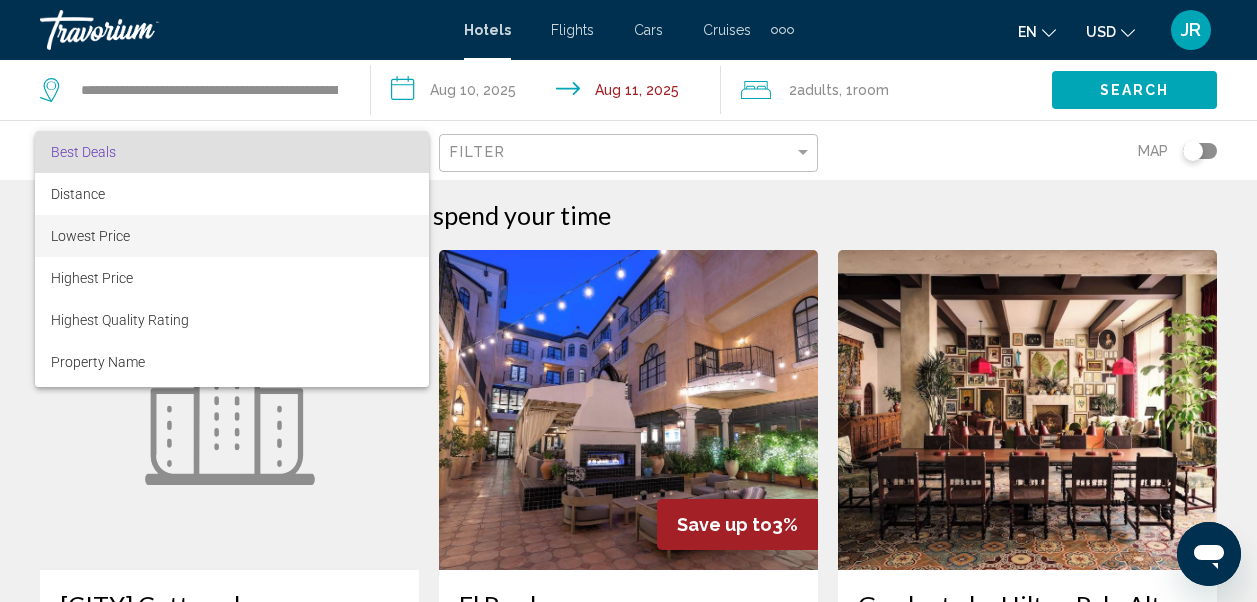 click on "Lowest Price" at bounding box center (232, 236) 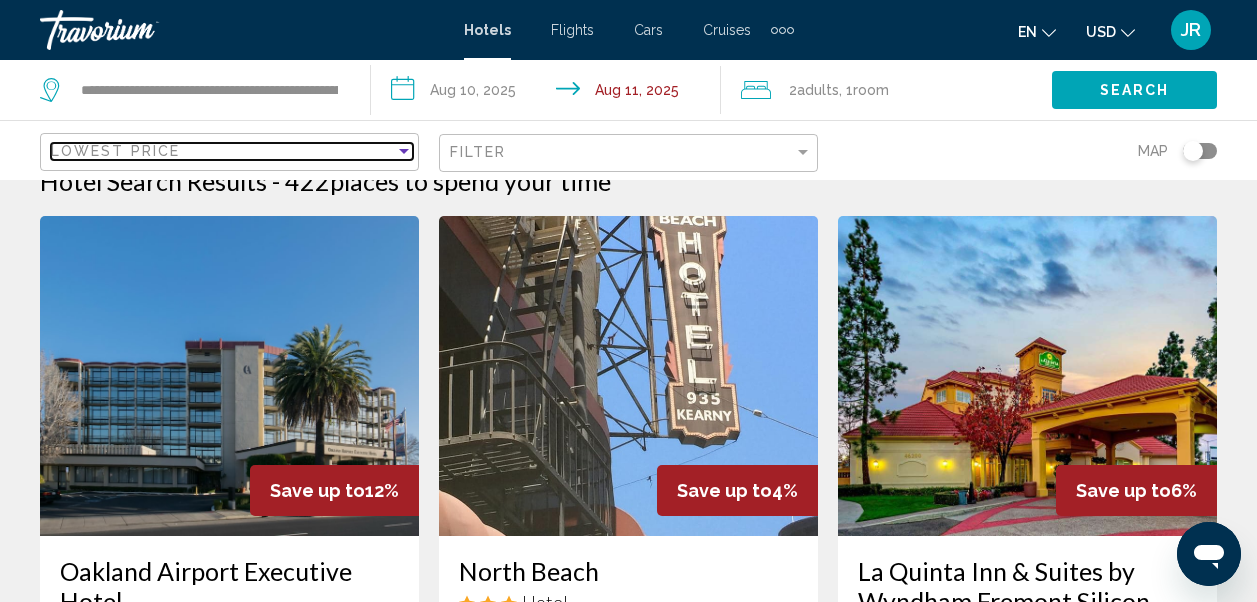 scroll, scrollTop: 0, scrollLeft: 0, axis: both 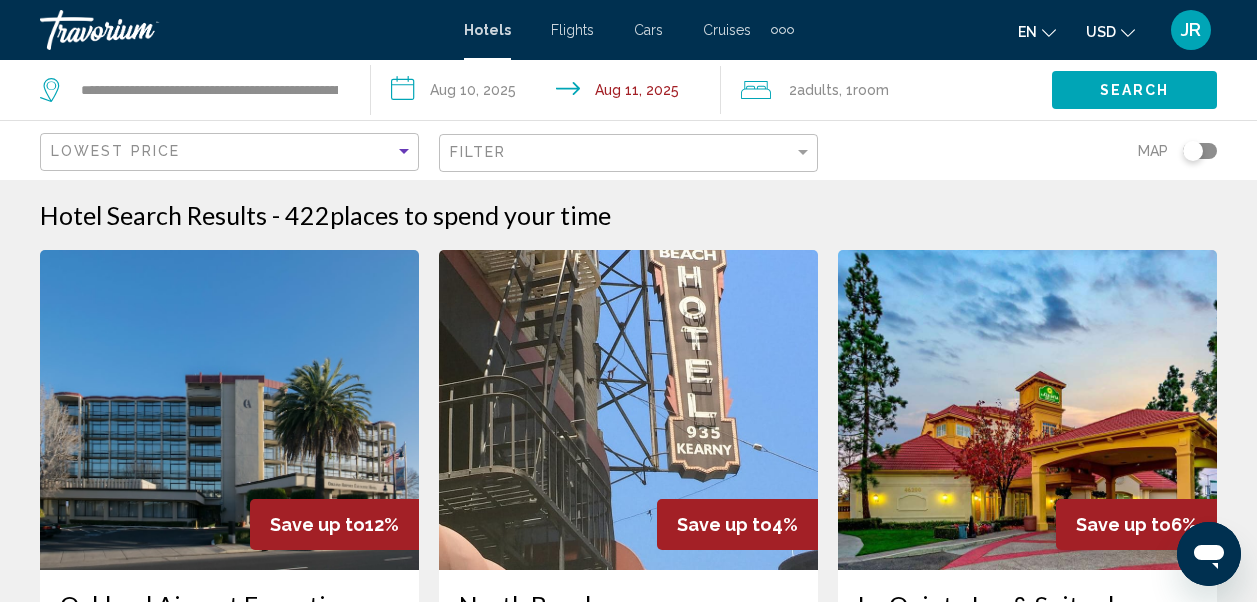 click on "Search" 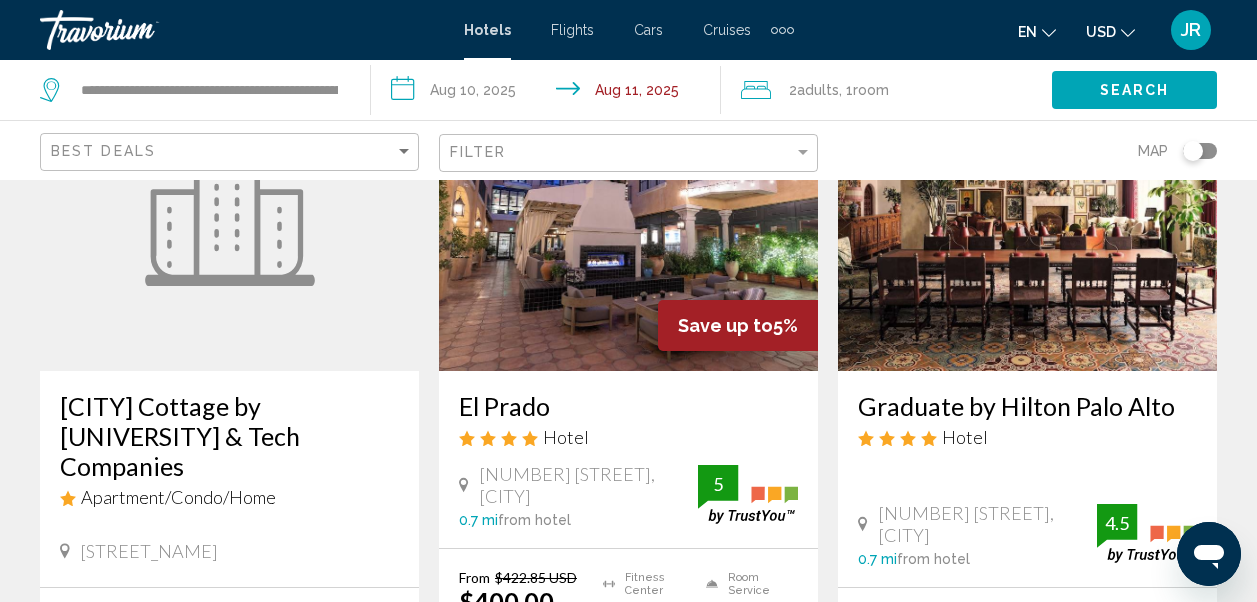 scroll, scrollTop: 198, scrollLeft: 0, axis: vertical 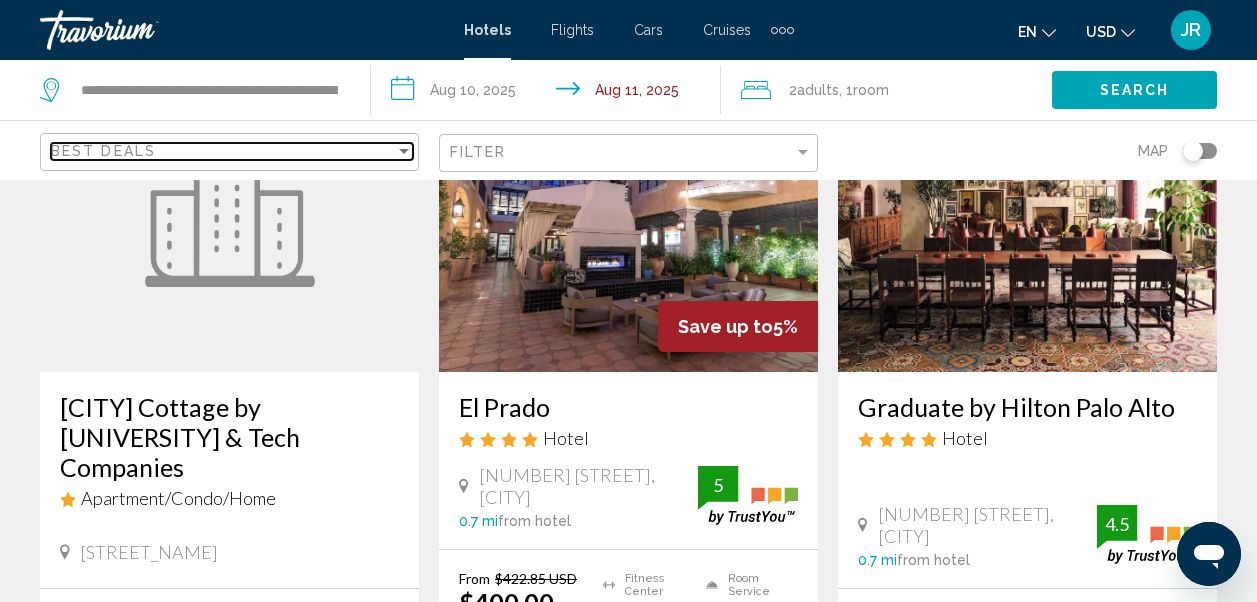click on "Best Deals" at bounding box center (223, 151) 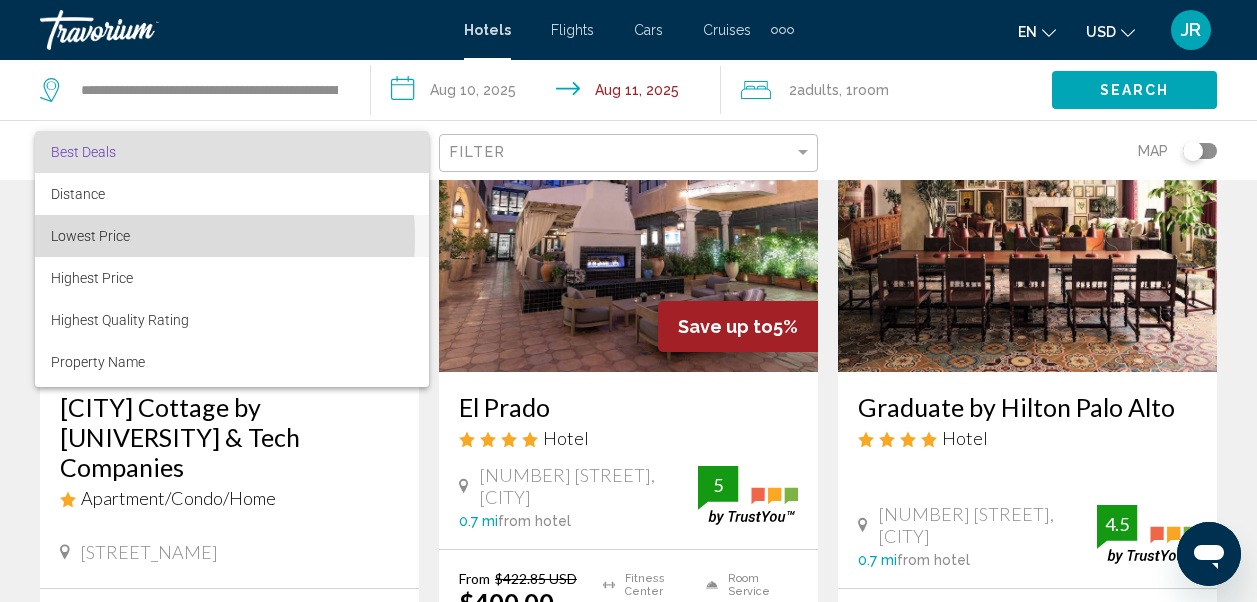 click on "Lowest Price" at bounding box center (90, 236) 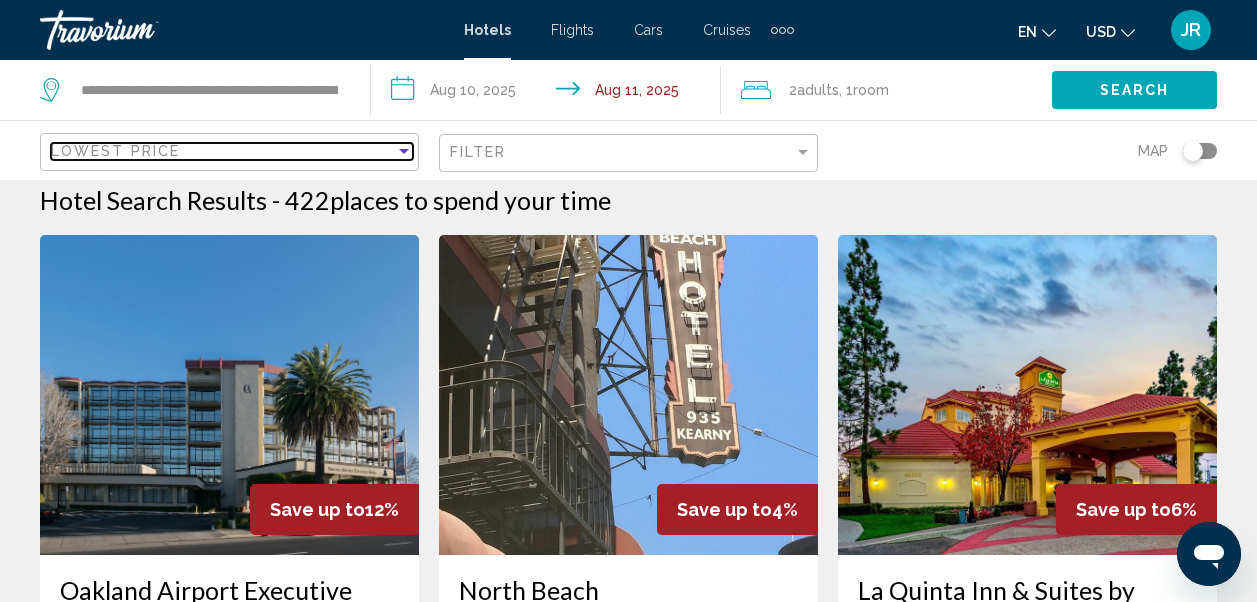 scroll, scrollTop: 0, scrollLeft: 0, axis: both 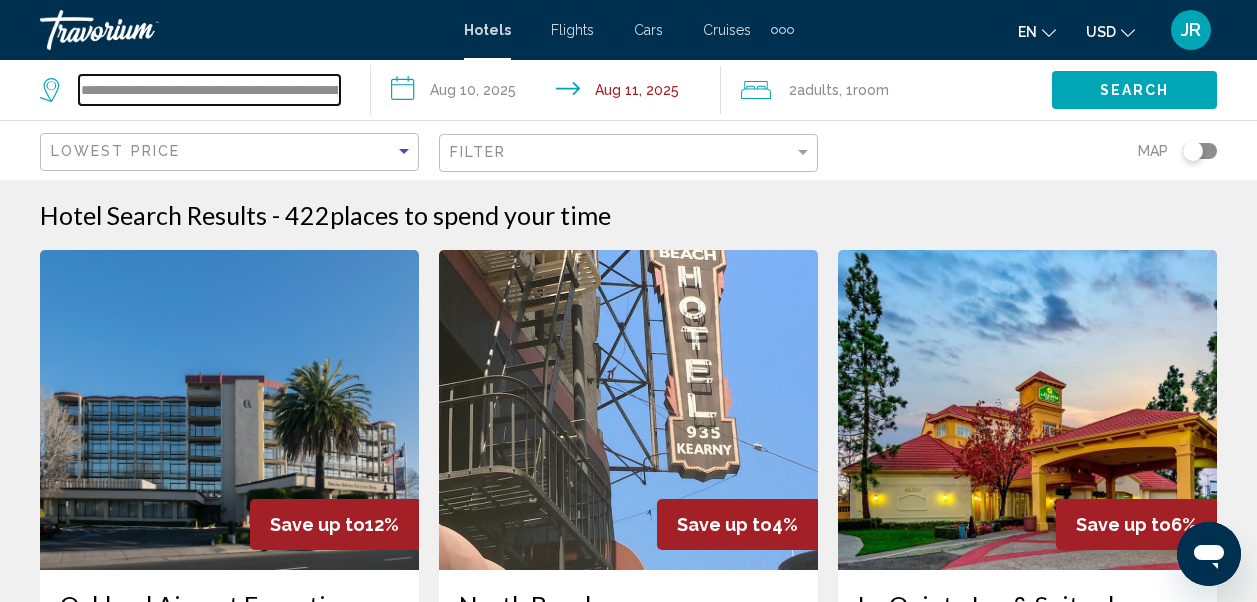 click on "**********" at bounding box center (209, 90) 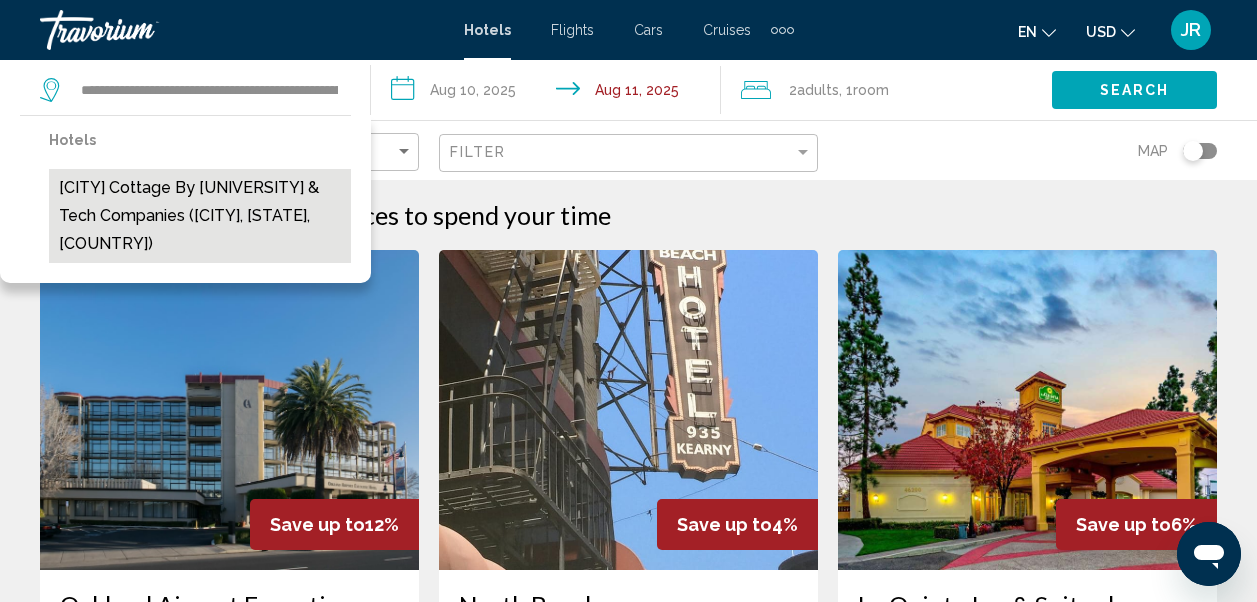 click on "[CITY] Cottage by [UNIVERSITY] & Tech Companies ([CITY], [STATE], [COUNTRY])" at bounding box center (200, 216) 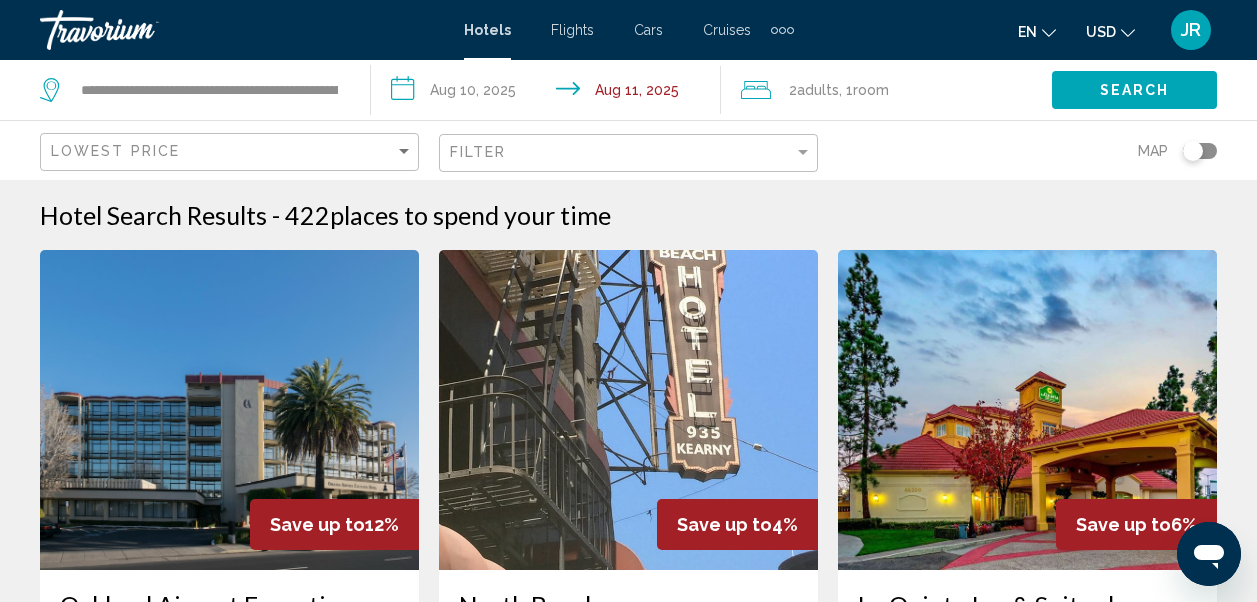 click on "Search" 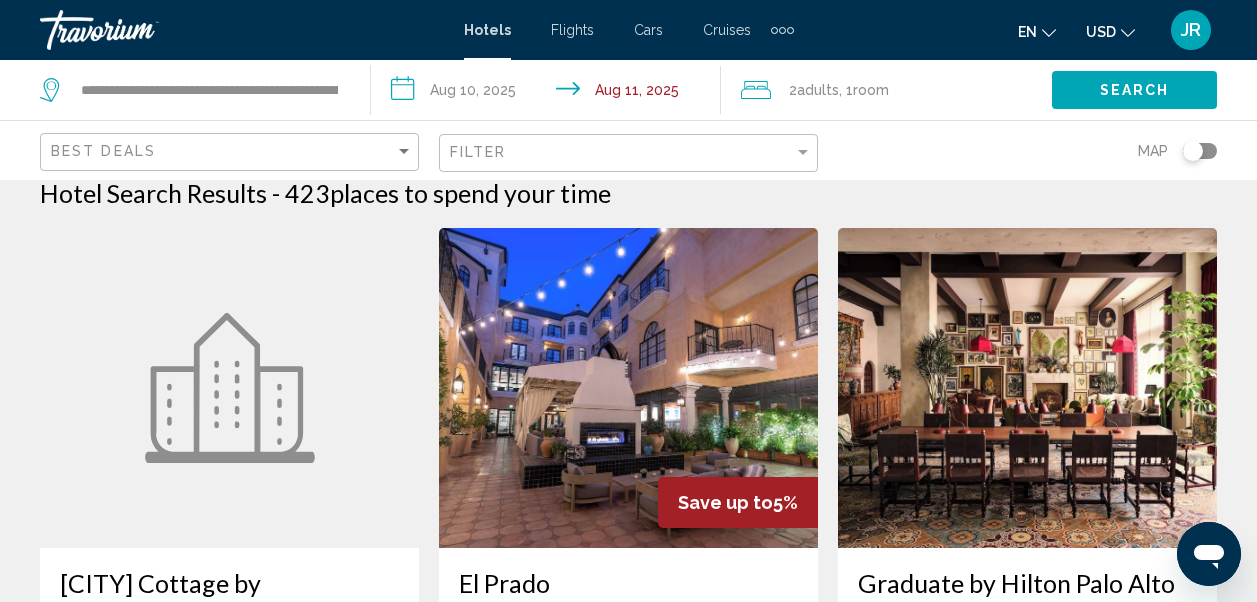 scroll, scrollTop: 0, scrollLeft: 0, axis: both 